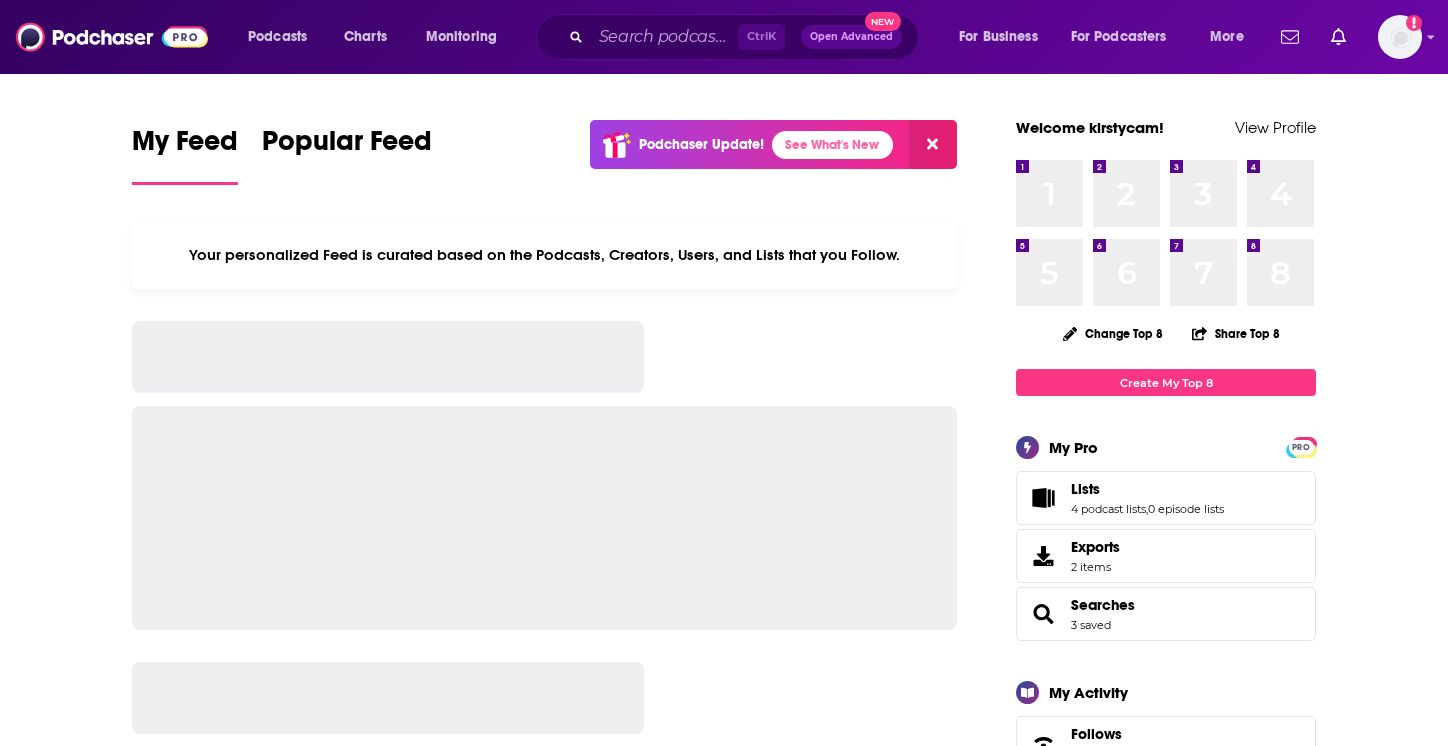 scroll, scrollTop: 0, scrollLeft: 0, axis: both 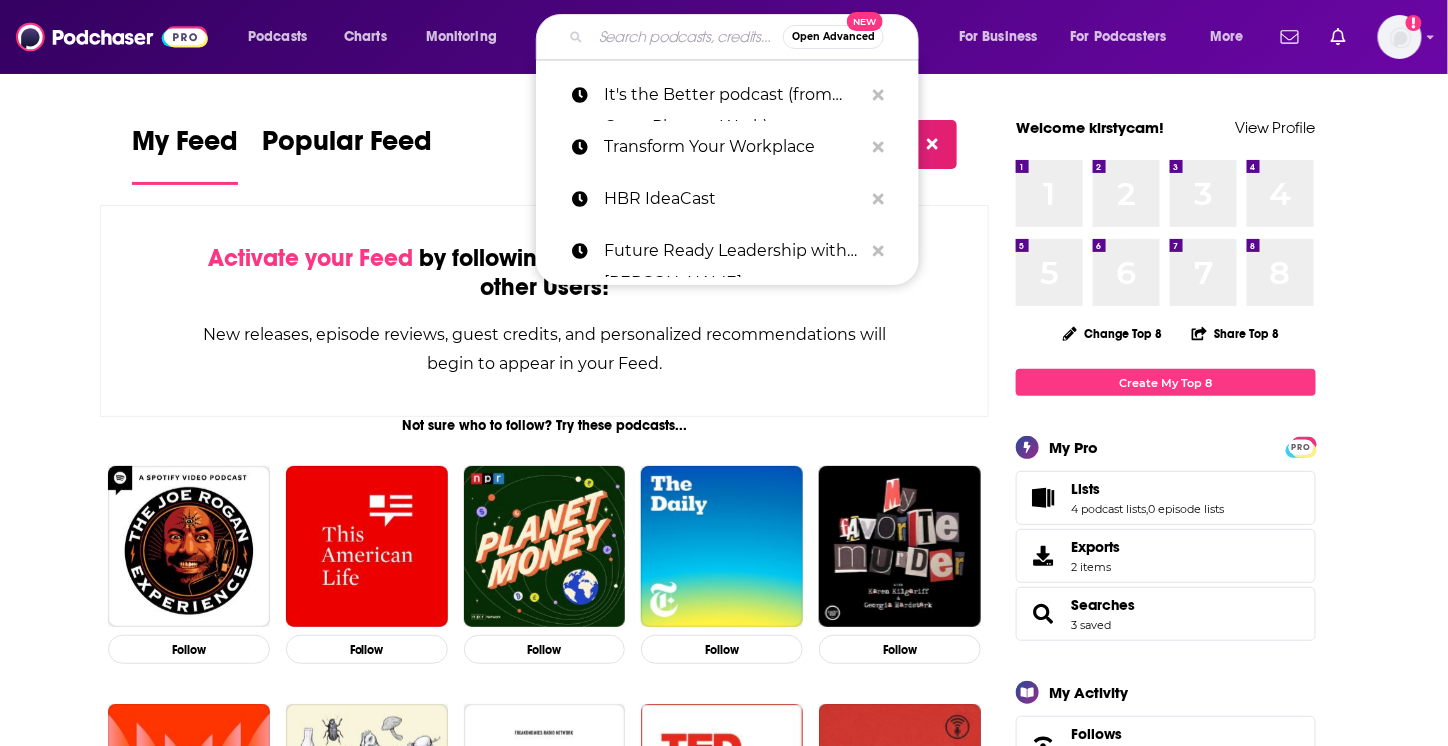 click at bounding box center (687, 37) 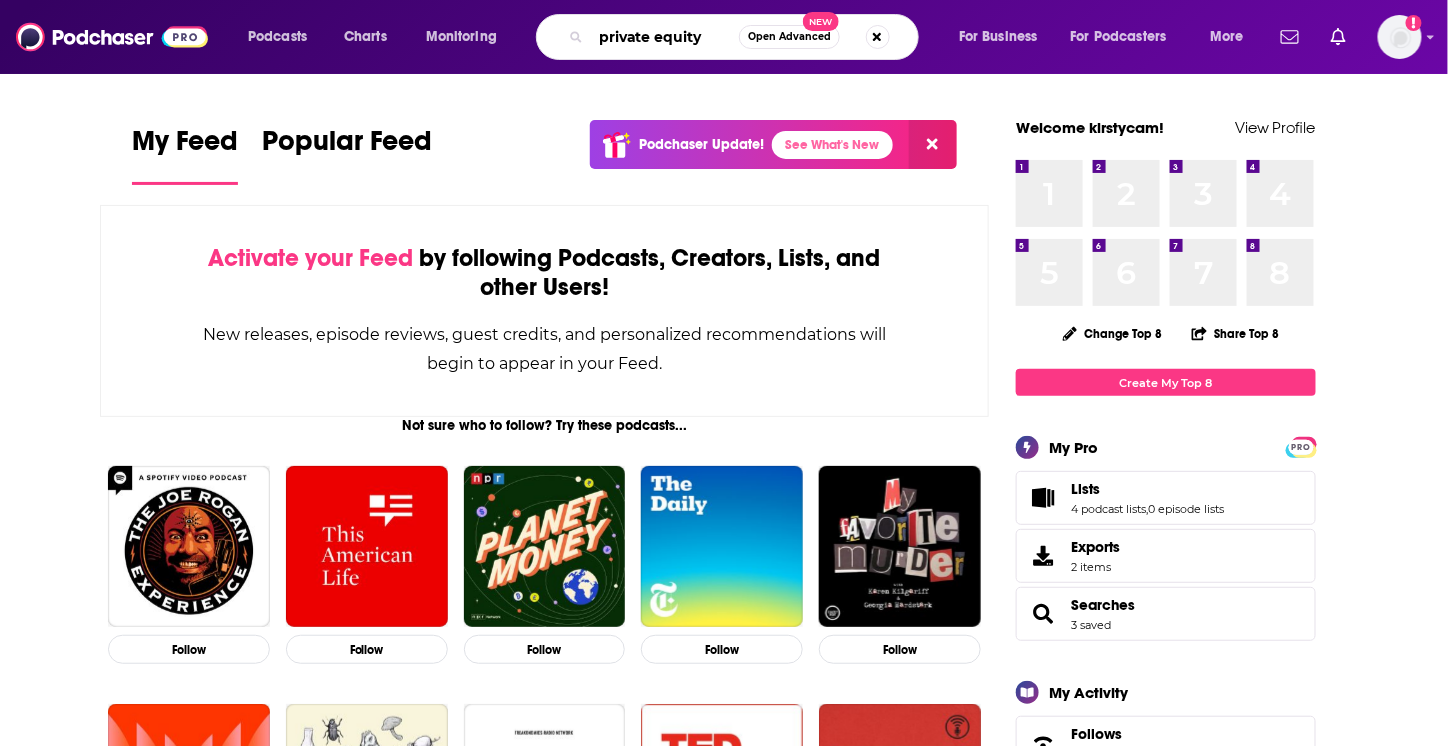 type on "private equity" 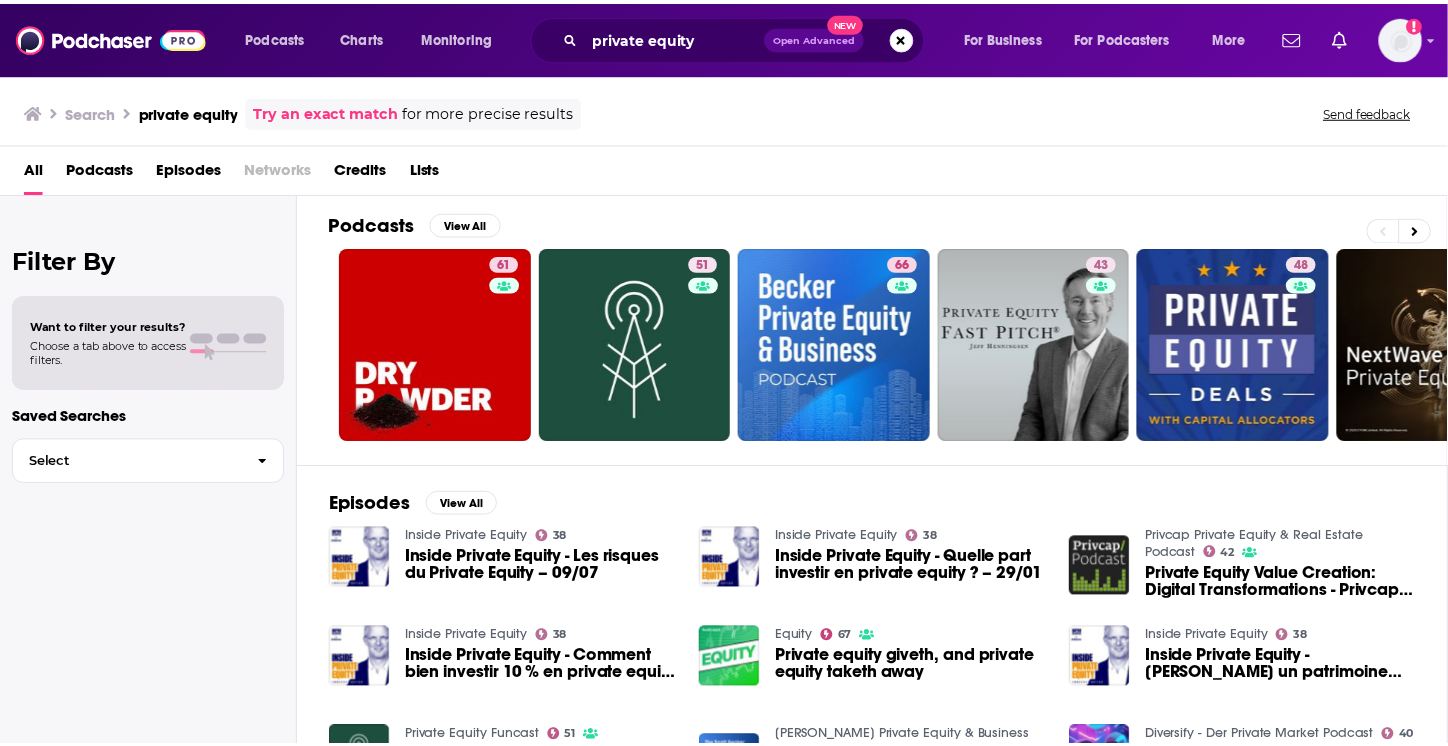 scroll, scrollTop: 0, scrollLeft: 0, axis: both 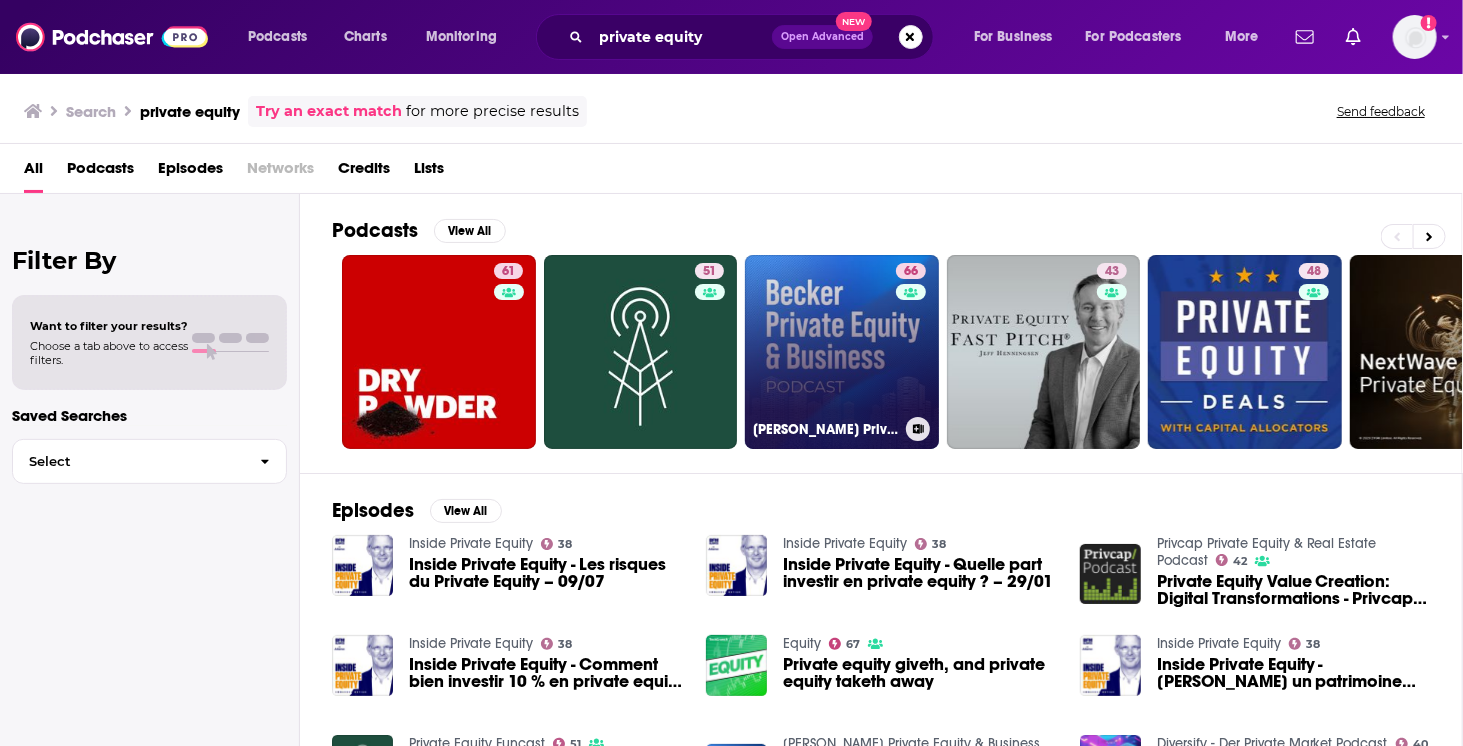 click on "66 [PERSON_NAME] Private Equity & Business Podcast" at bounding box center [842, 352] 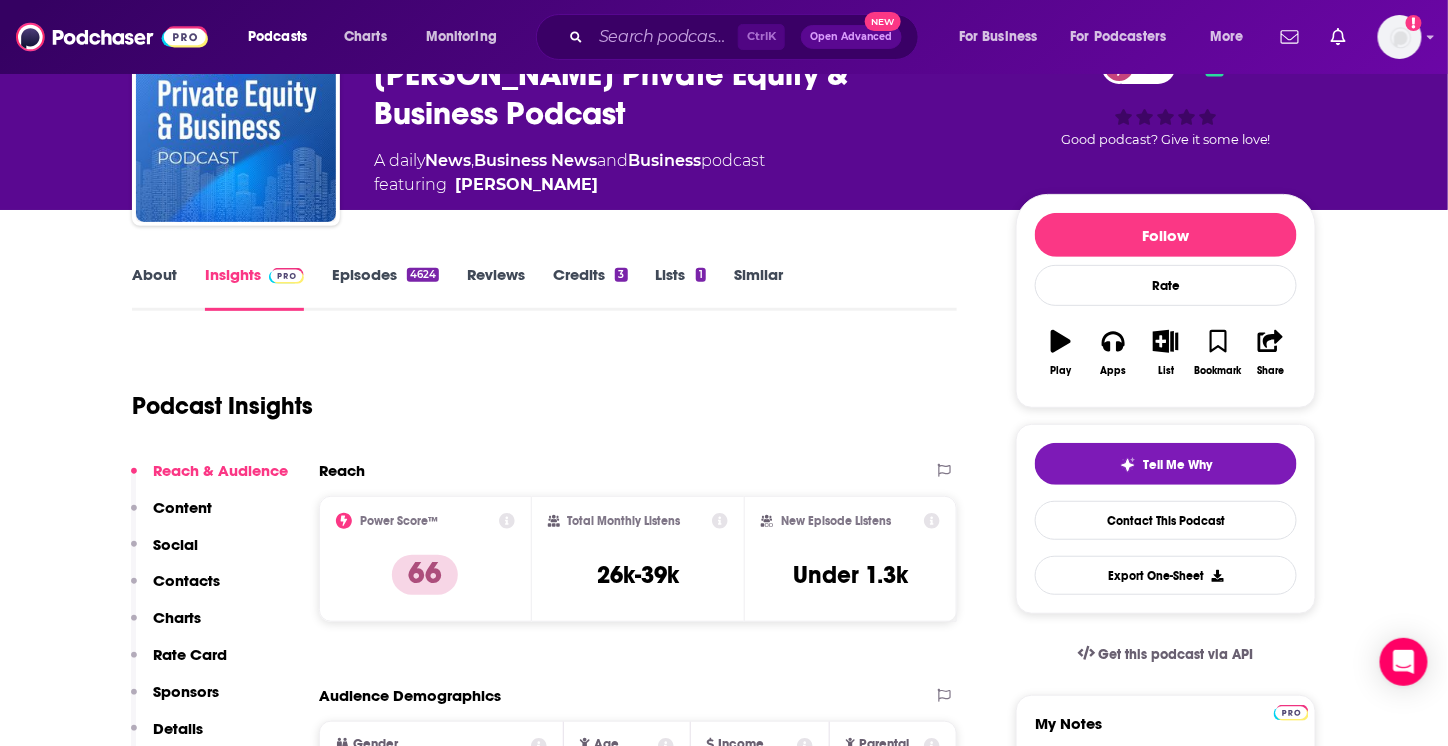 scroll, scrollTop: 0, scrollLeft: 0, axis: both 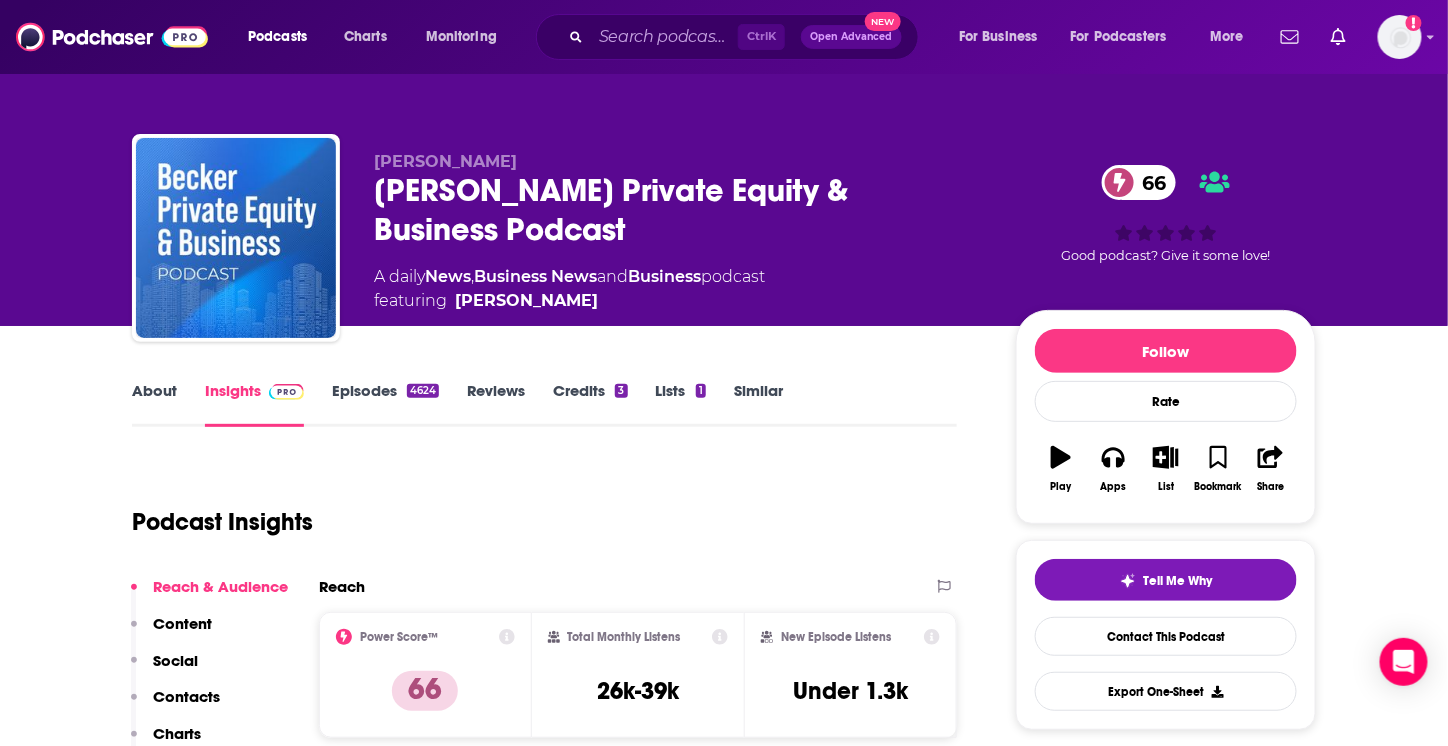 click on "Episodes 4624" at bounding box center (385, 404) 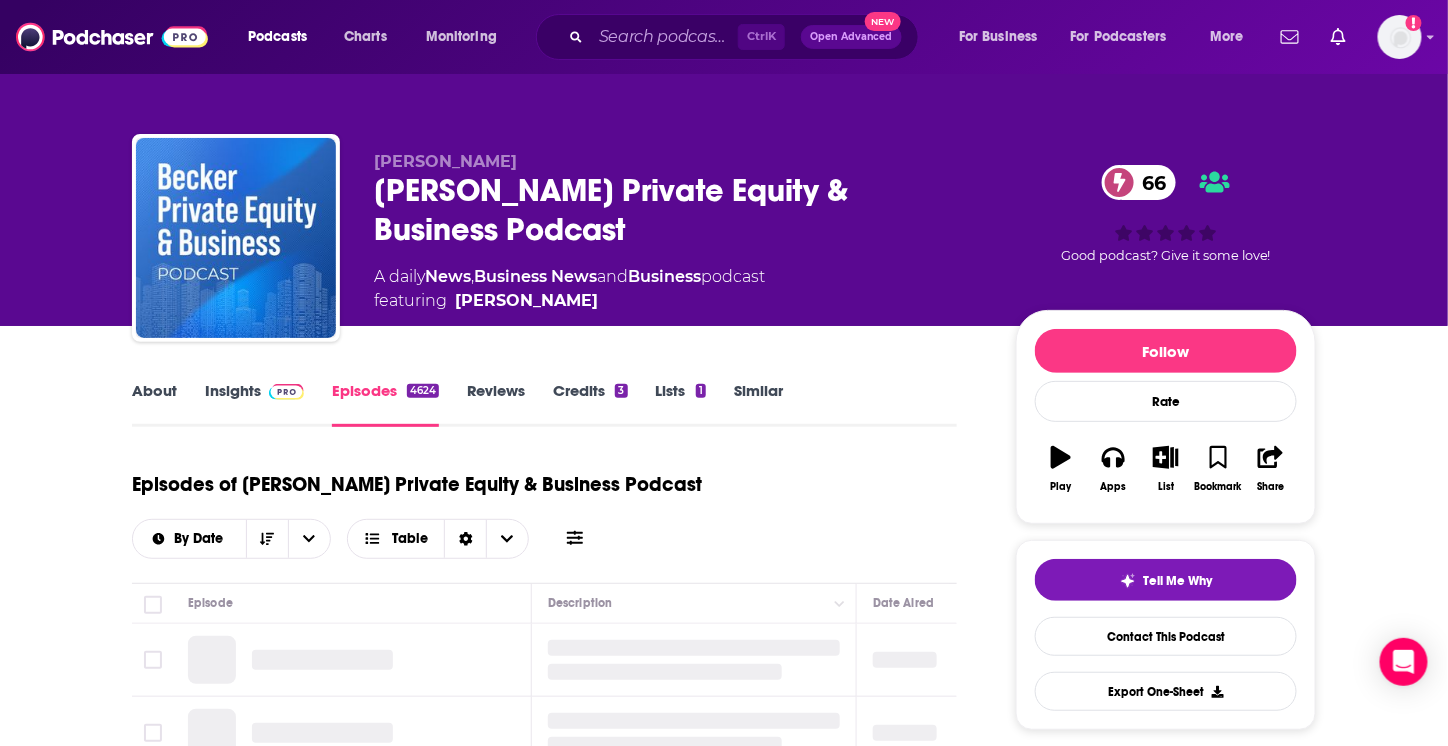 scroll, scrollTop: 300, scrollLeft: 0, axis: vertical 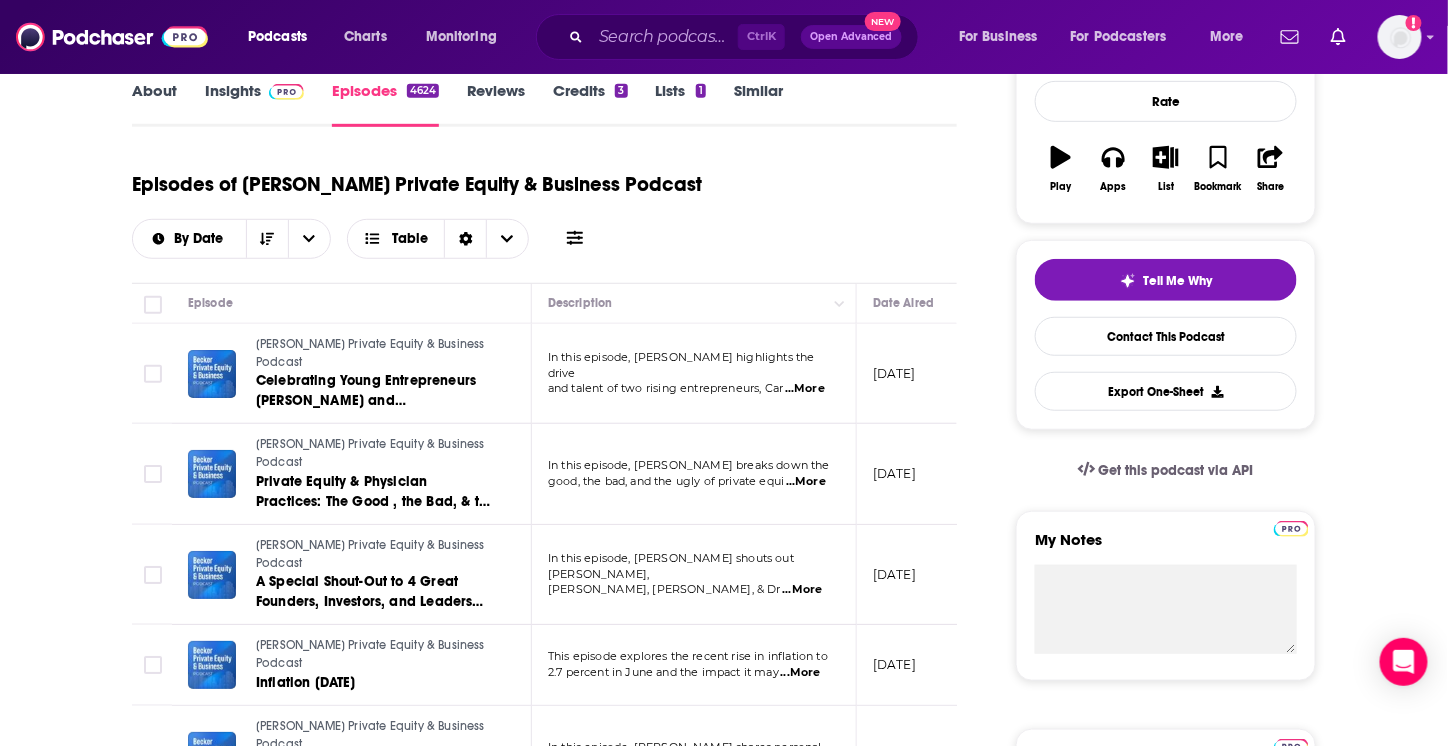 click on "...More" at bounding box center [805, 389] 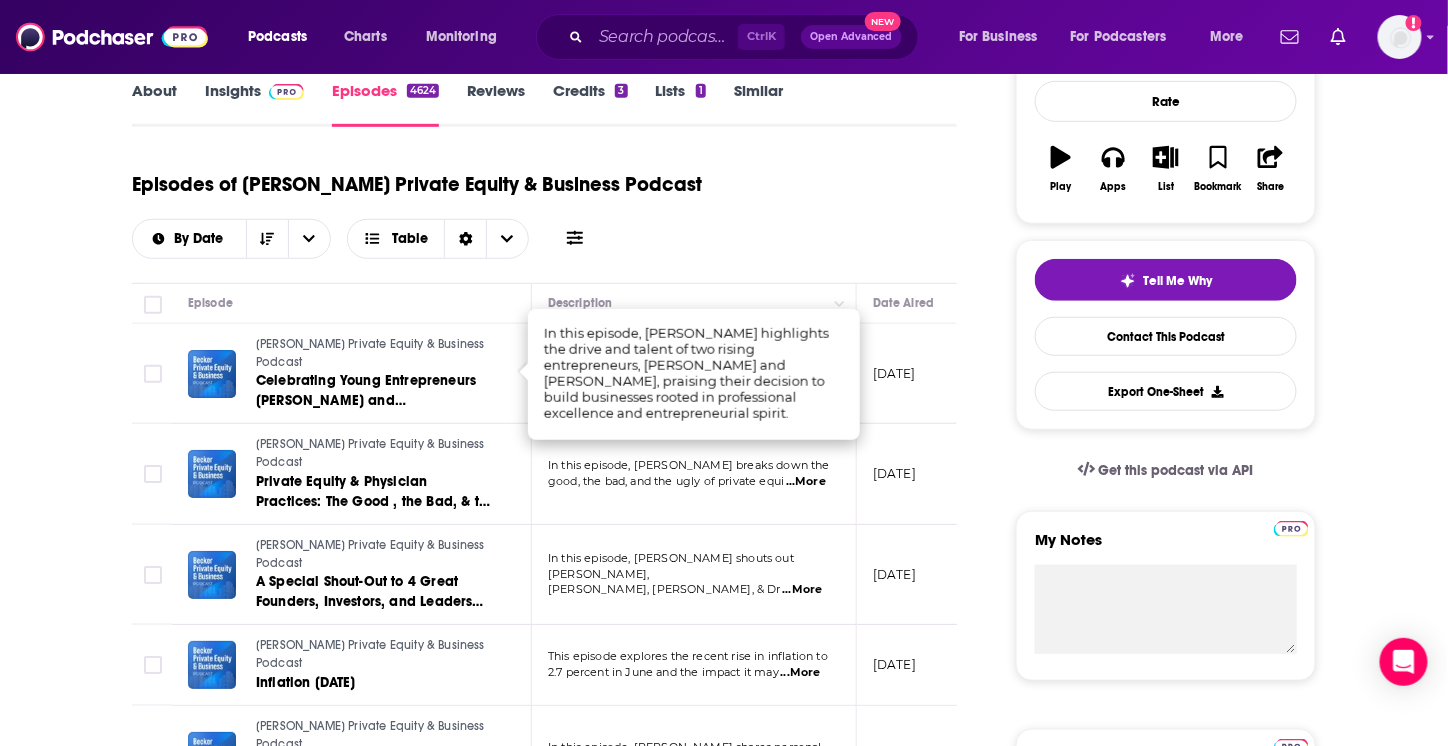 click on "About Insights Episodes 4624 Reviews Credits 3 Lists 1 Similar Episodes of [PERSON_NAME] Private Equity & Business Podcast By Date Table Episode Description Date Aired Reach Episode Guests Length [PERSON_NAME] Private Equity & Business Podcast Celebrating Young Entrepreneurs [PERSON_NAME] and [PERSON_NAME] [DATE] In this episode, [PERSON_NAME] highlights the drive and talent of two rising entrepreneurs, Car  ...More [DATE]  Pending -- 2:51 s [PERSON_NAME] Private Equity & Business Podcast Private Equity & Physician Practices: The Good , the Bad, & the Ugly [DATE] In this episode, [PERSON_NAME] breaks down the good, the bad, and the ugly of private equi  ...More [DATE]  Pending -- 3:29 s [PERSON_NAME] Private Equity & Business Podcast A Special Shout-Out to 4 Great Founders, Investors, and Leaders [DATE] In this episode, [PERSON_NAME] shouts out [PERSON_NAME], [PERSON_NAME], [PERSON_NAME], & Dr  ...More [DATE]  Pending -- 3:23 s [PERSON_NAME] Private Equity & Business Podcast Inflation [DATE]  ...More [DATE]  Pending" at bounding box center [724, 1461] 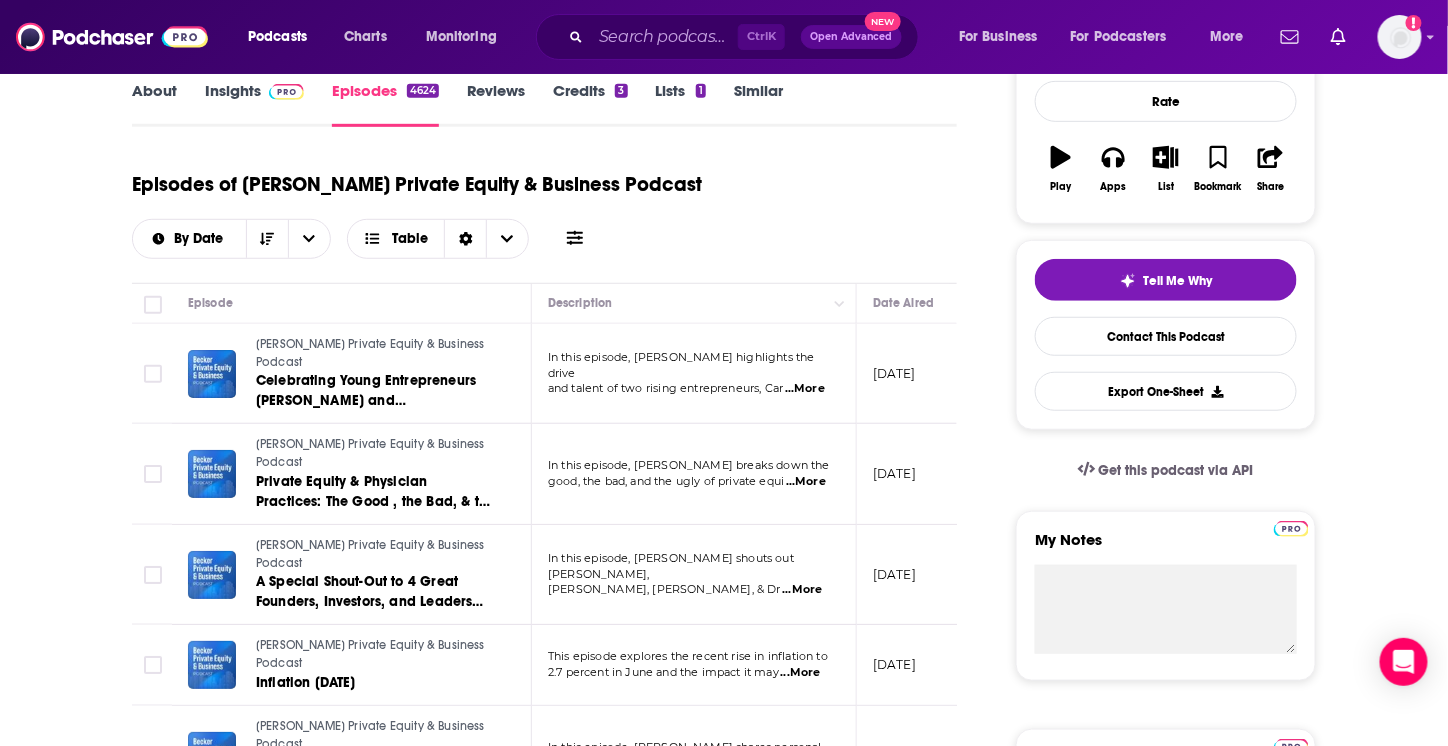 click on "...More" at bounding box center (806, 482) 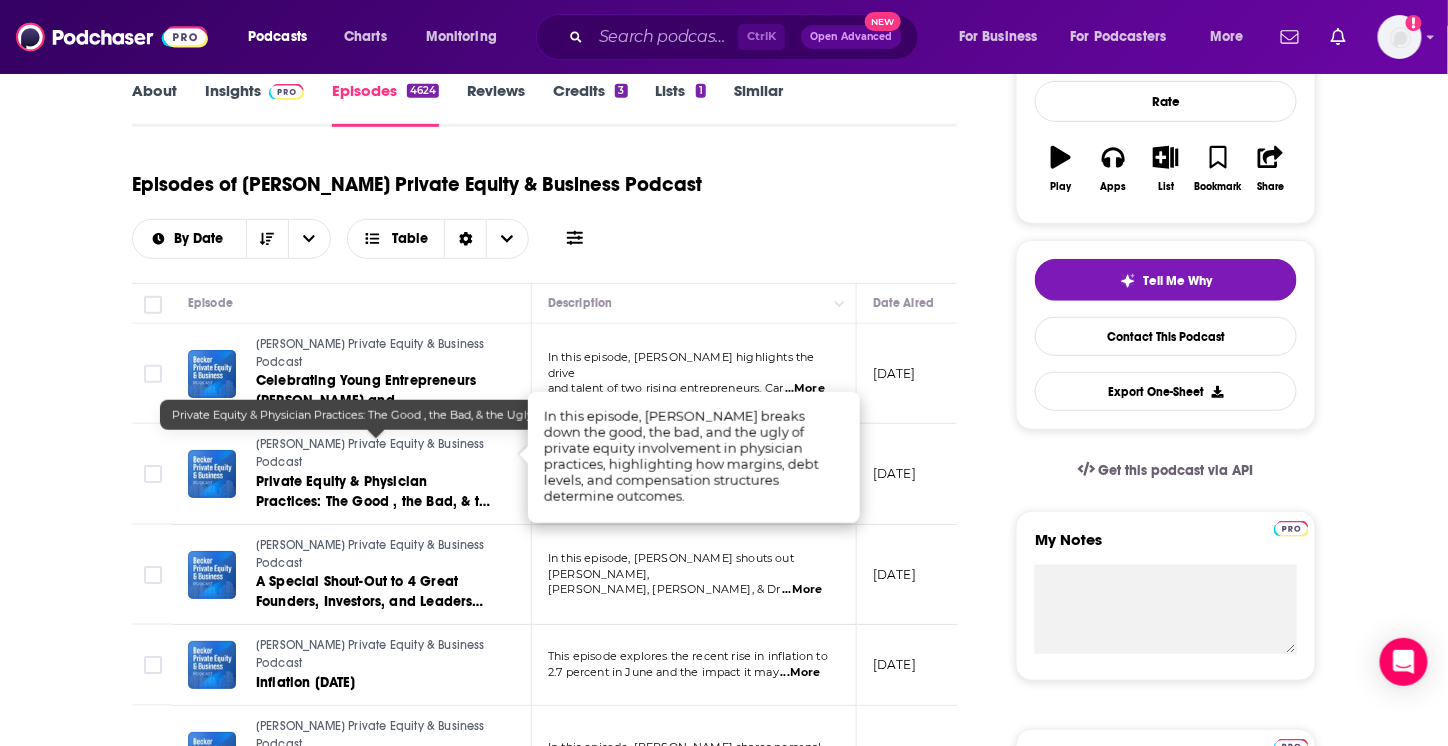 click on "About Insights Episodes 4624 Reviews Credits 3 Lists 1 Similar Episodes of [PERSON_NAME] Private Equity & Business Podcast By Date Table Episode Description Date Aired Reach Episode Guests Length [PERSON_NAME] Private Equity & Business Podcast Celebrating Young Entrepreneurs [PERSON_NAME] and [PERSON_NAME] [DATE] In this episode, [PERSON_NAME] highlights the drive and talent of two rising entrepreneurs, Car  ...More [DATE]  Pending -- 2:51 s [PERSON_NAME] Private Equity & Business Podcast Private Equity & Physician Practices: The Good , the Bad, & the Ugly [DATE] In this episode, [PERSON_NAME] breaks down the good, the bad, and the ugly of private equi  ...More [DATE]  Pending -- 3:29 s [PERSON_NAME] Private Equity & Business Podcast A Special Shout-Out to 4 Great Founders, Investors, and Leaders [DATE] In this episode, [PERSON_NAME] shouts out [PERSON_NAME], [PERSON_NAME], [PERSON_NAME], & Dr  ...More [DATE]  Pending -- 3:23 s [PERSON_NAME] Private Equity & Business Podcast Inflation [DATE]  ...More [DATE]  Pending" at bounding box center [724, 1461] 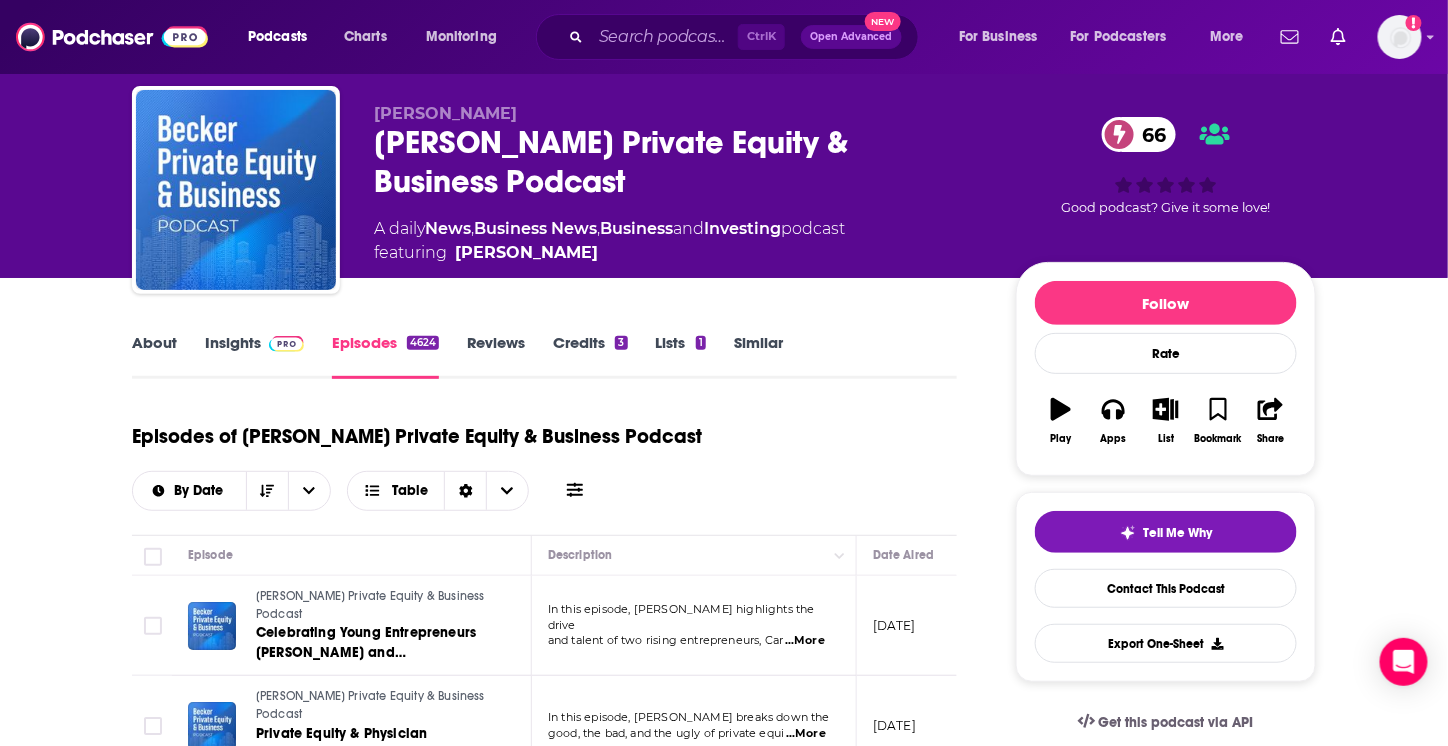 scroll, scrollTop: 0, scrollLeft: 0, axis: both 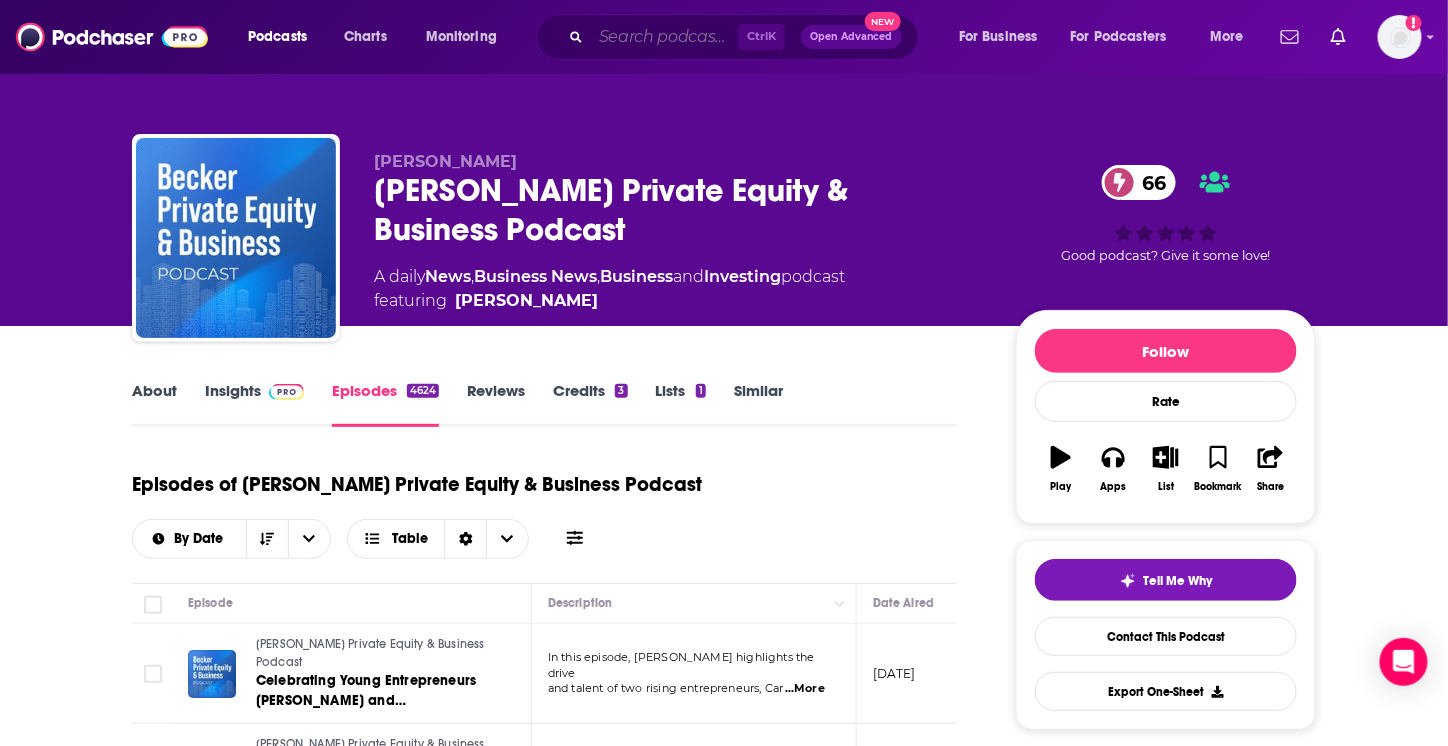 click at bounding box center [664, 37] 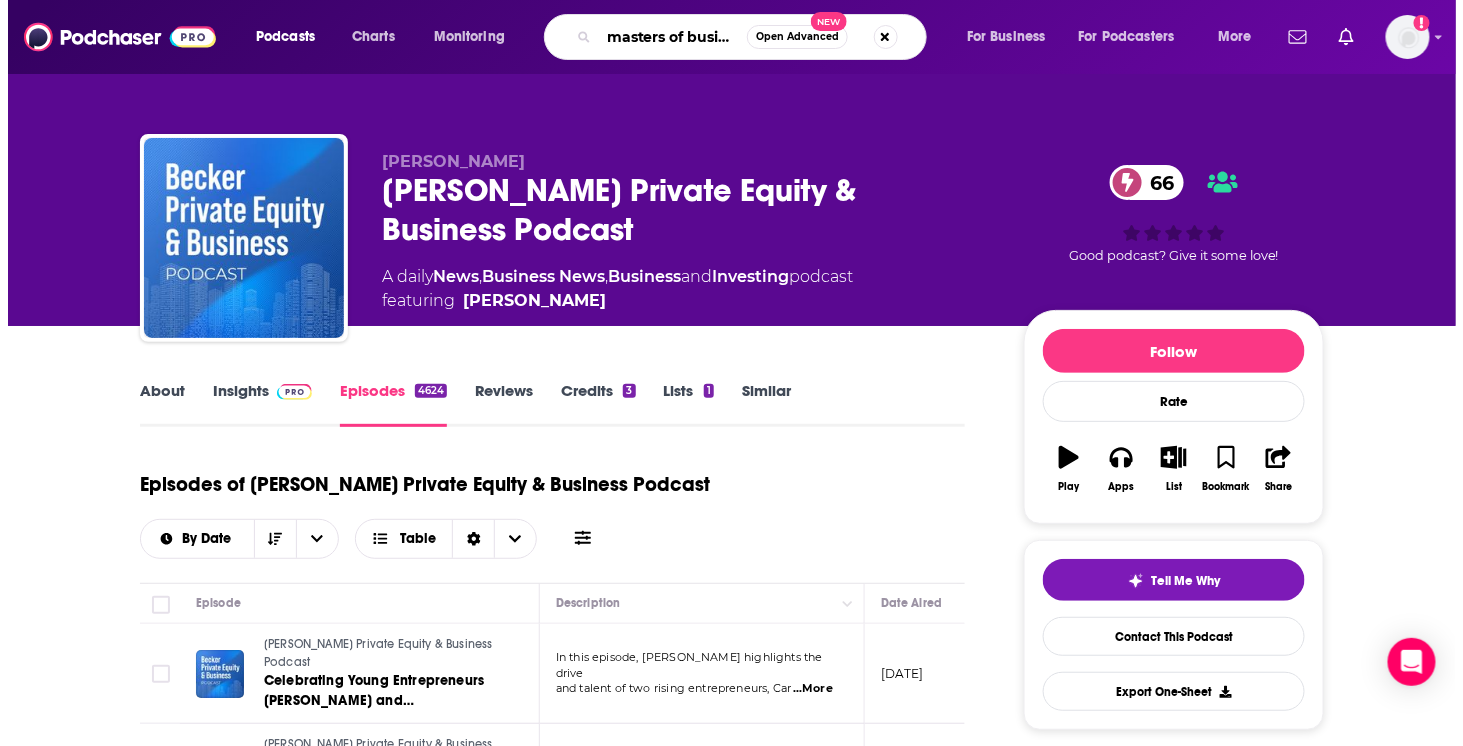 scroll, scrollTop: 0, scrollLeft: 13, axis: horizontal 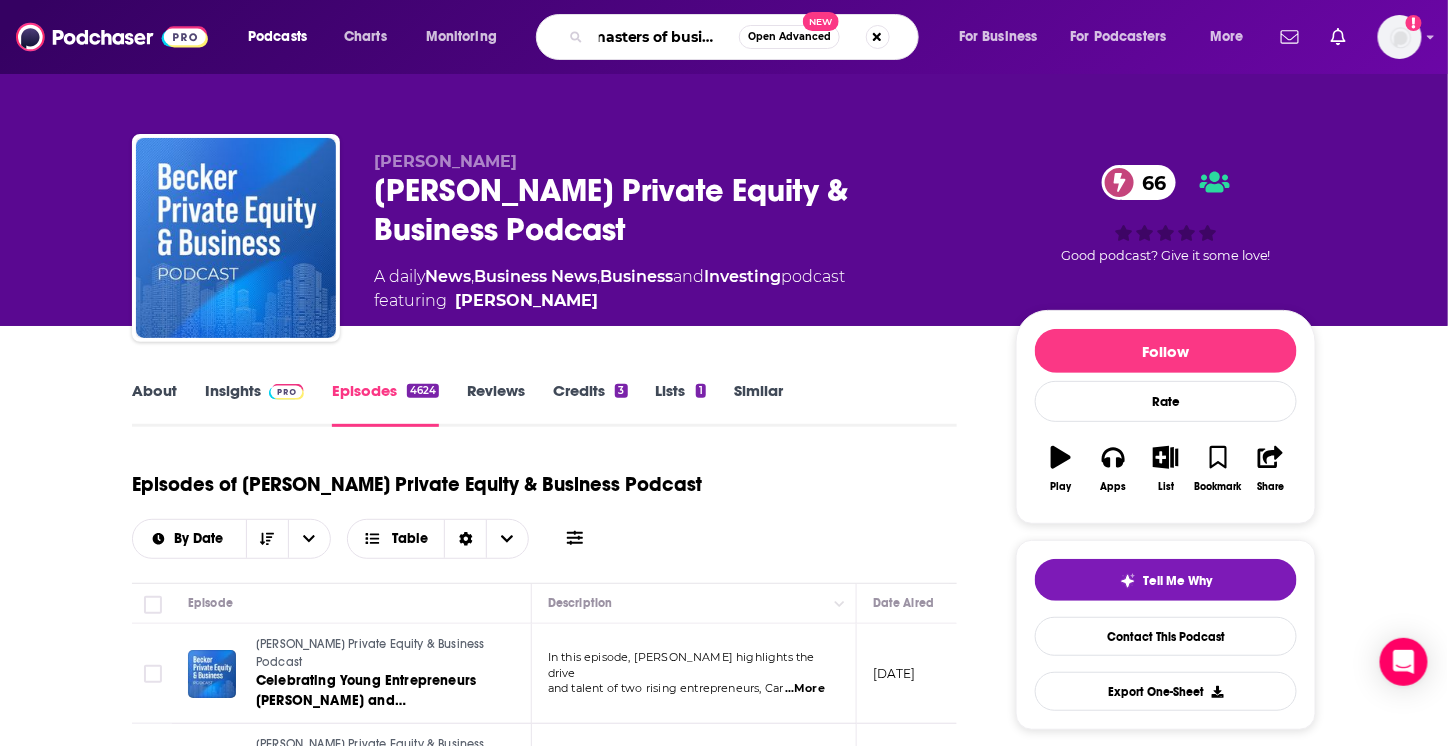 type on "masters of business" 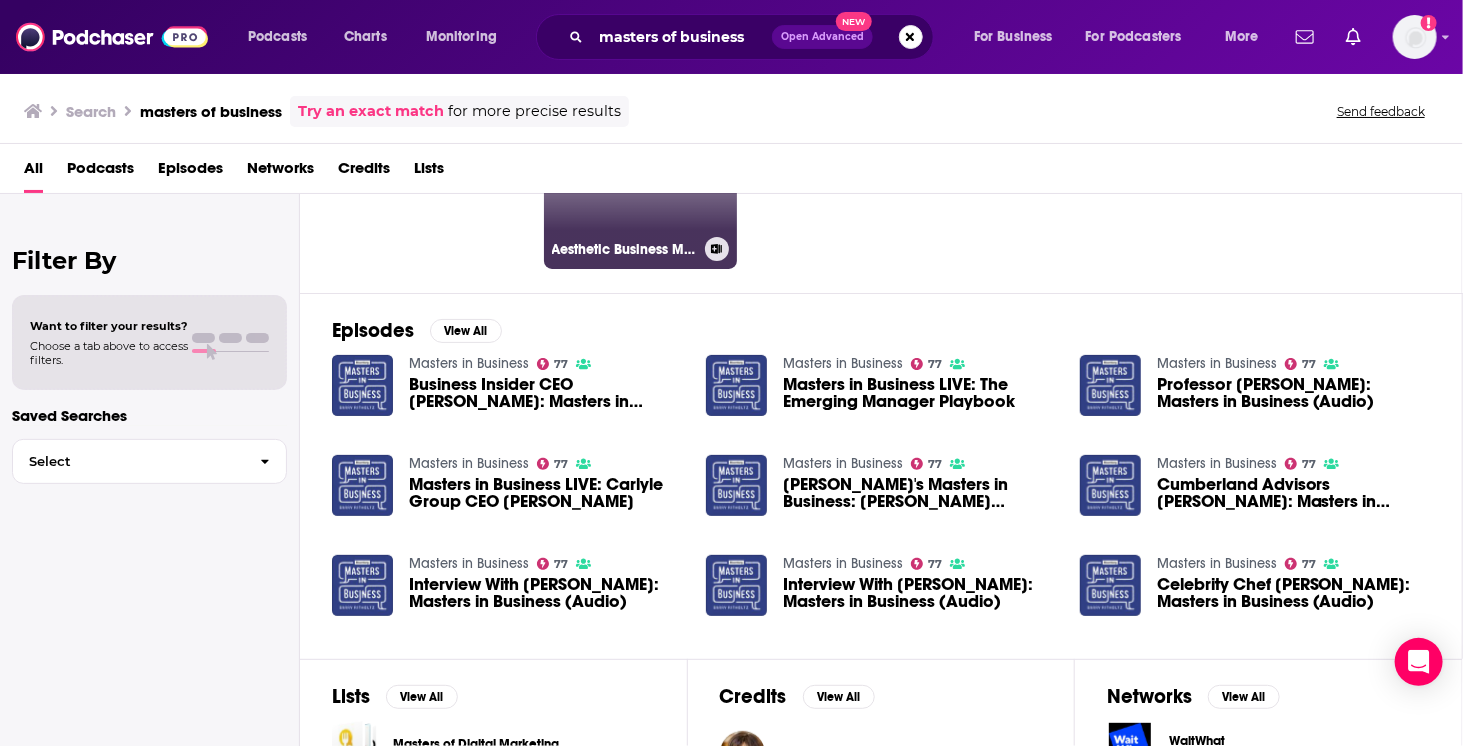 scroll, scrollTop: 0, scrollLeft: 0, axis: both 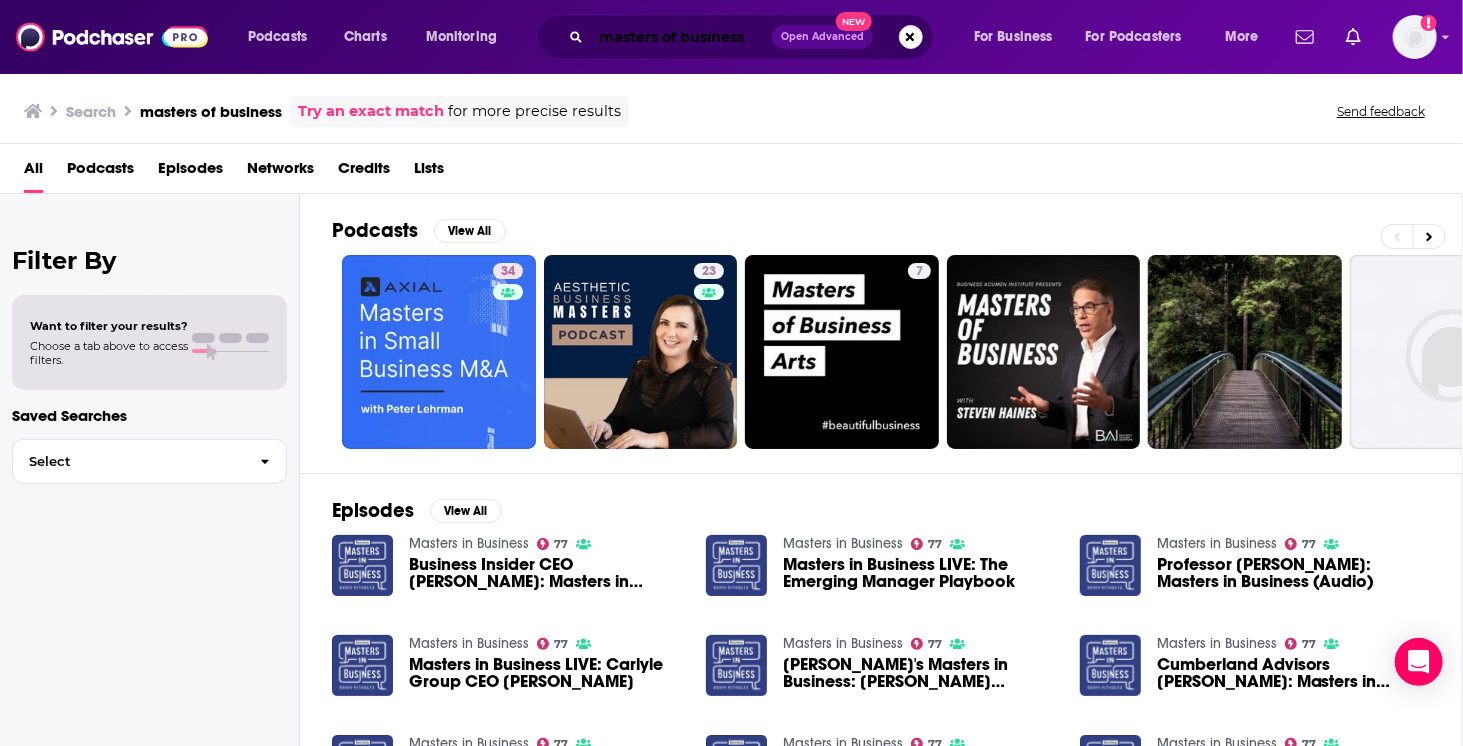 click on "masters of business" at bounding box center [681, 37] 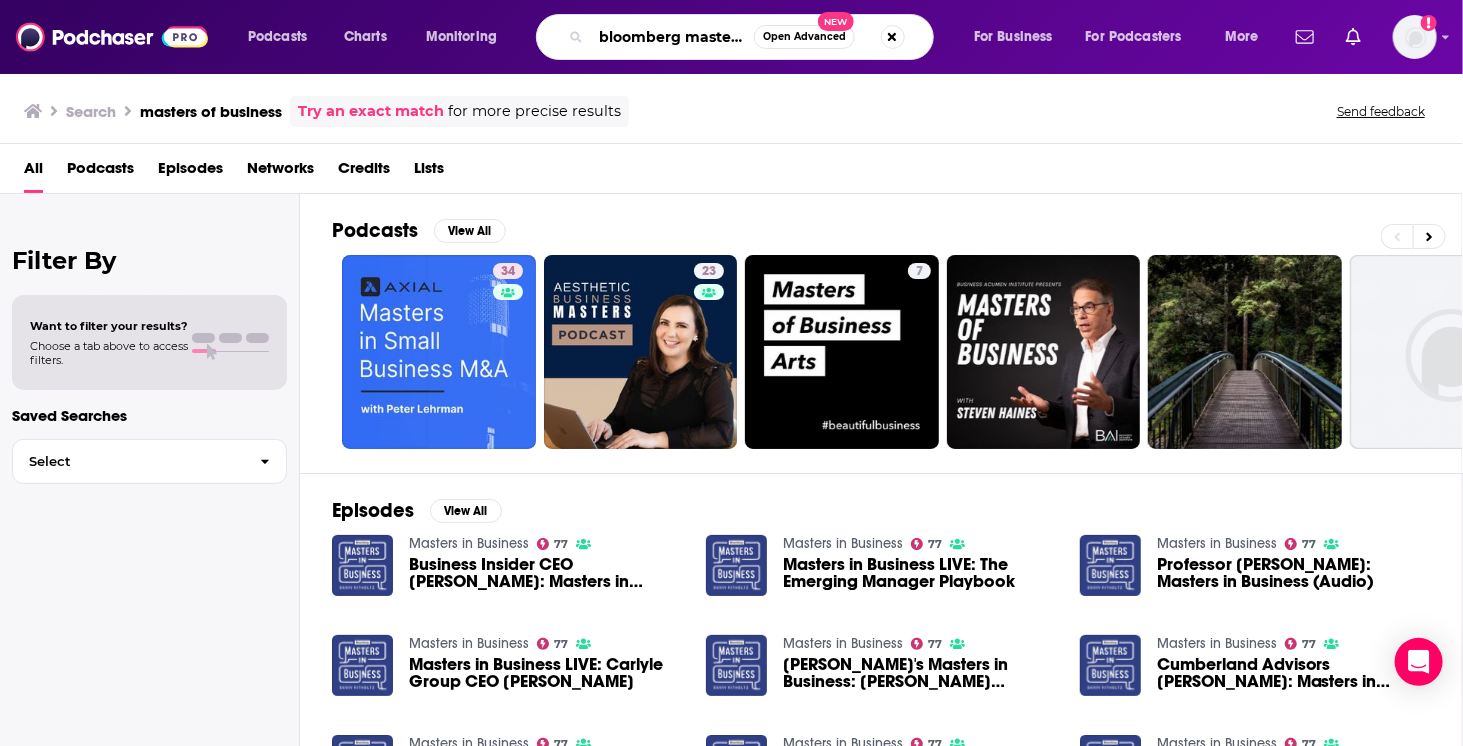 type on "bloomberg masters of business" 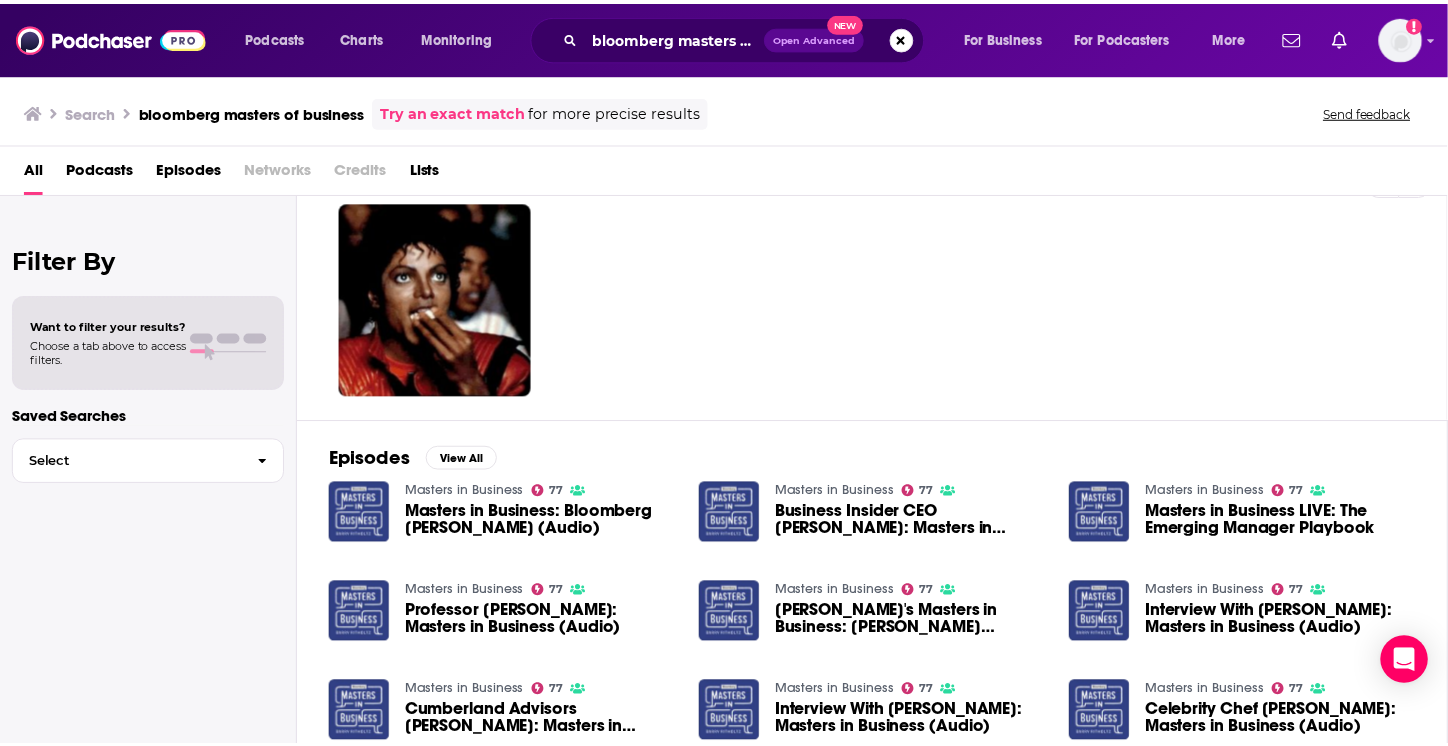 scroll, scrollTop: 0, scrollLeft: 0, axis: both 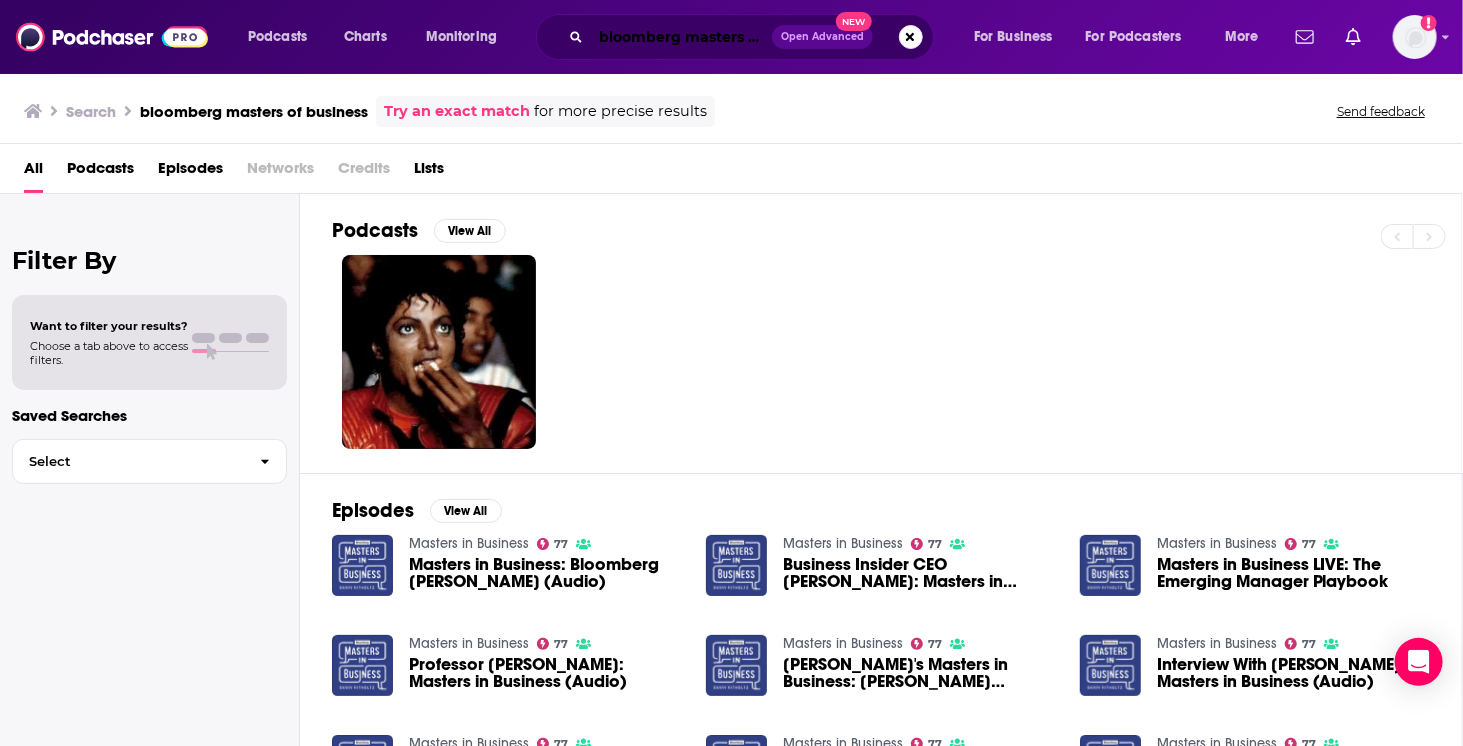 click on "bloomberg masters of business" at bounding box center [681, 37] 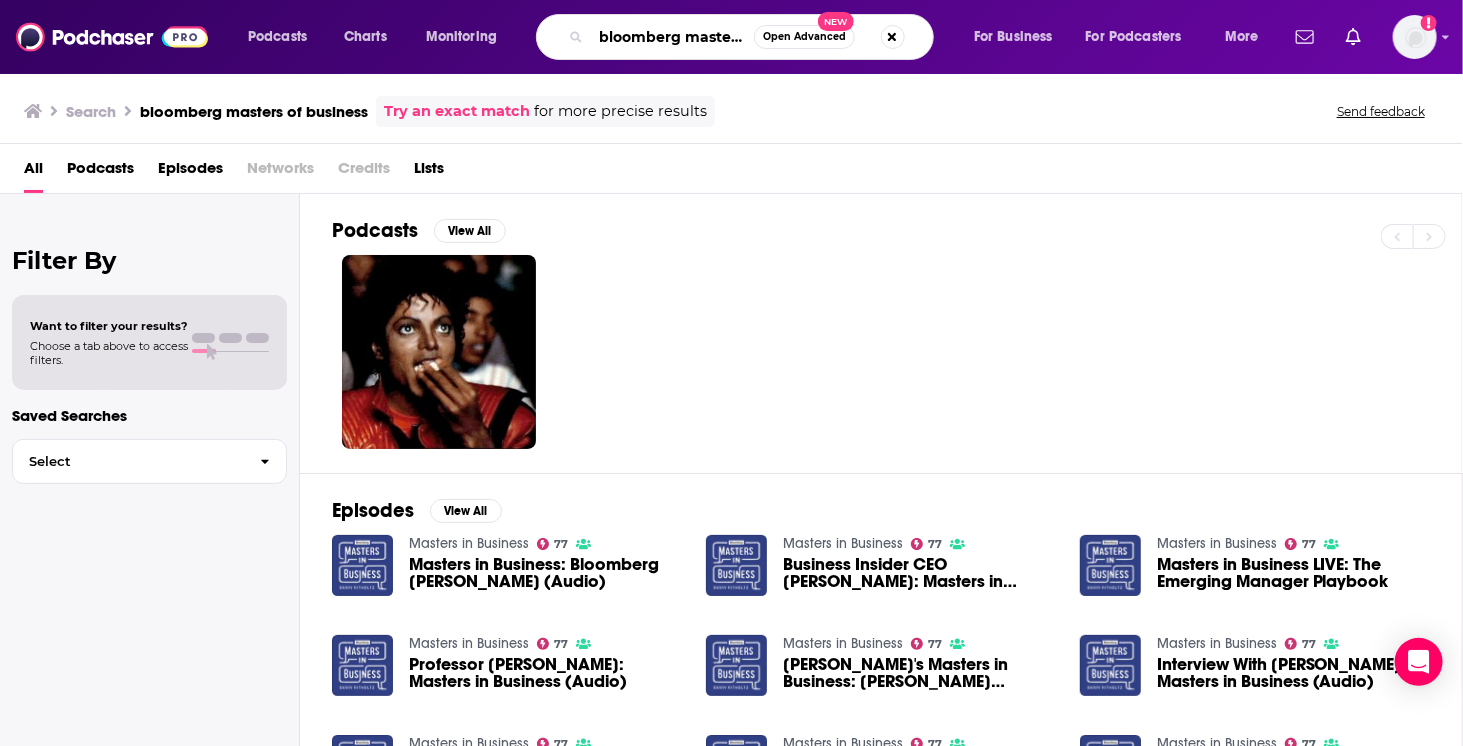 click on "bloomberg masters of business" at bounding box center [672, 37] 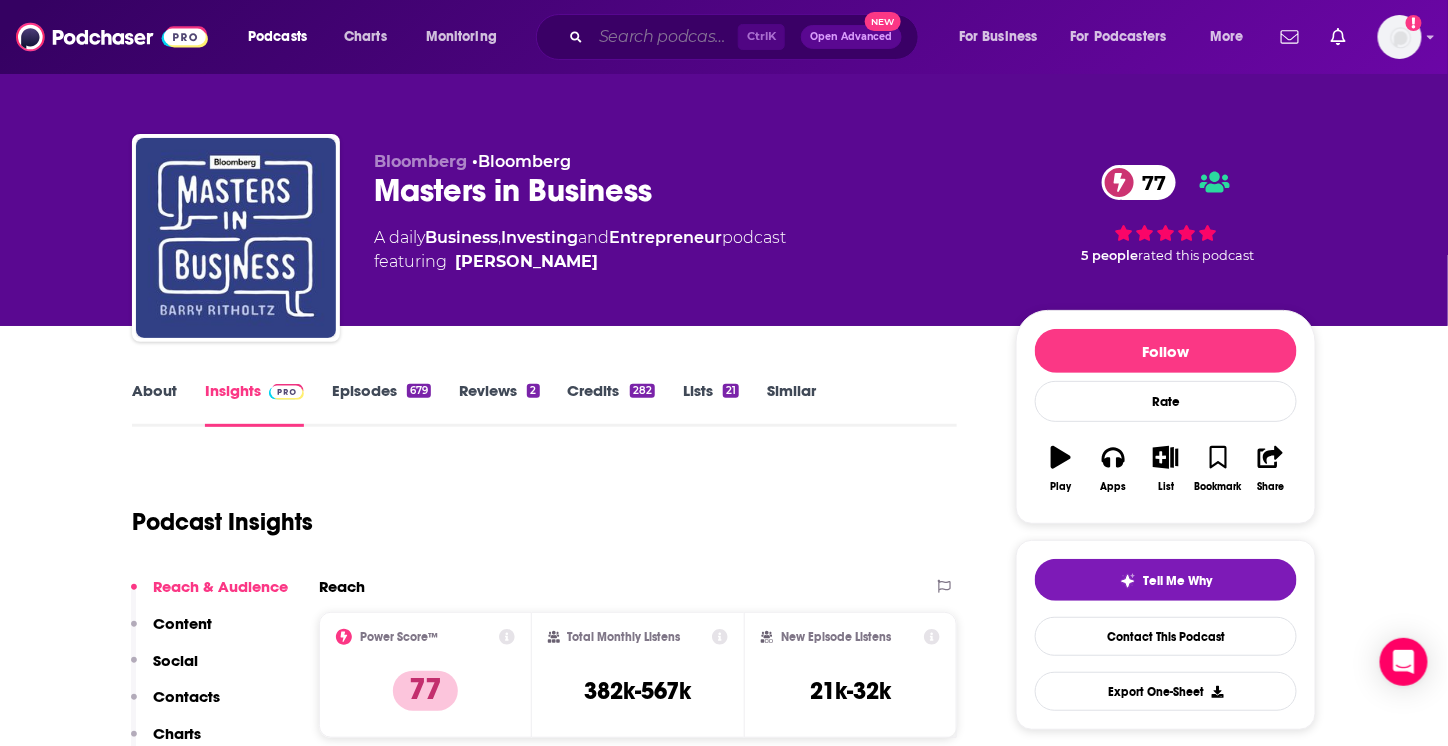 click at bounding box center [664, 37] 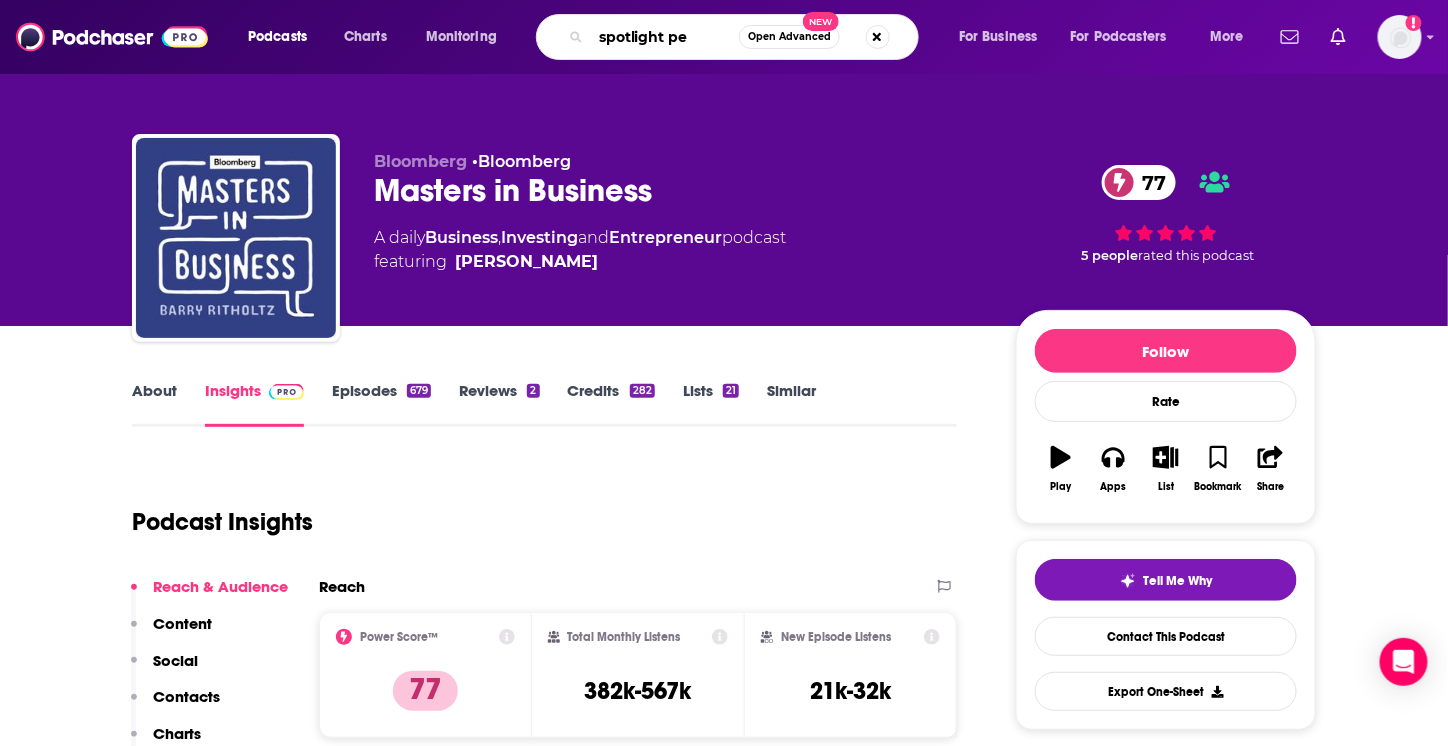 type on "spotlight pei" 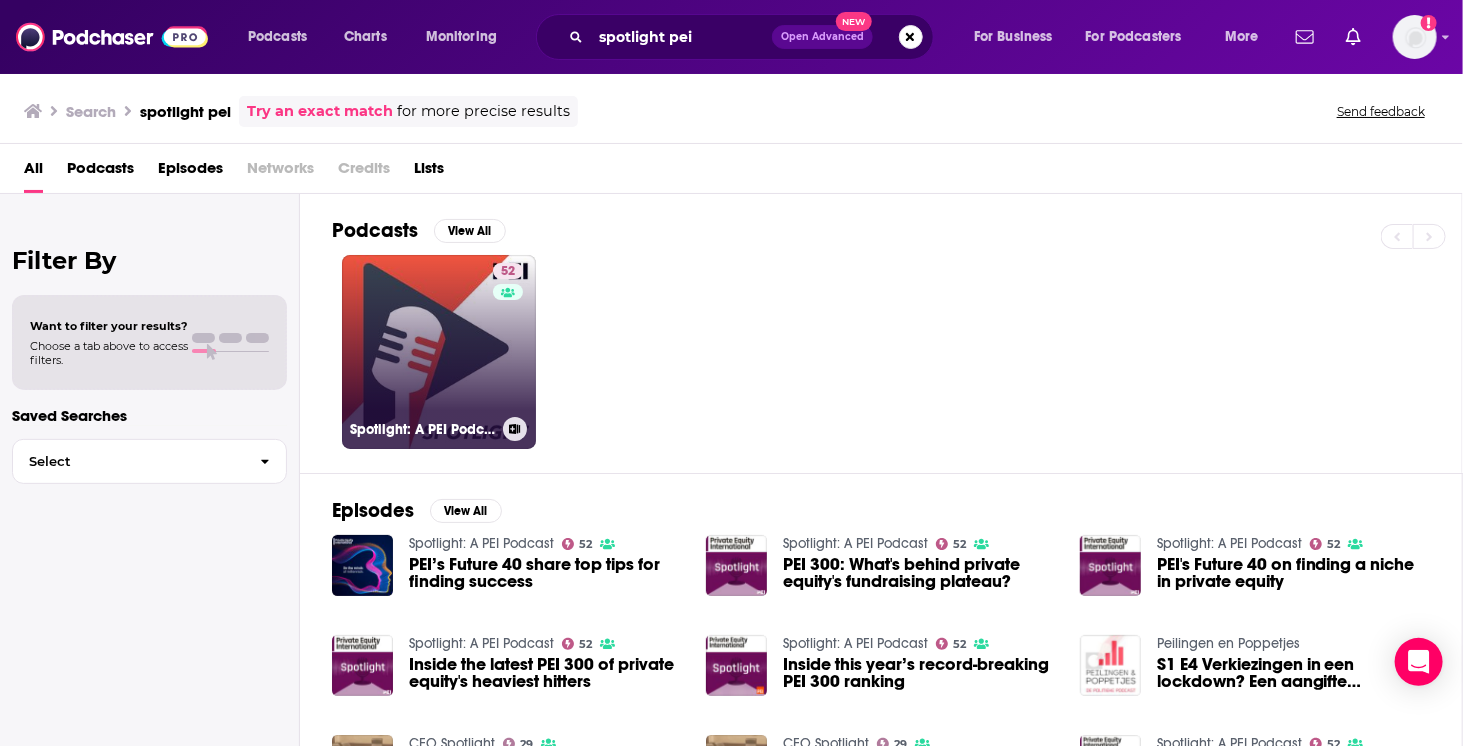 click on "52" at bounding box center (510, 340) 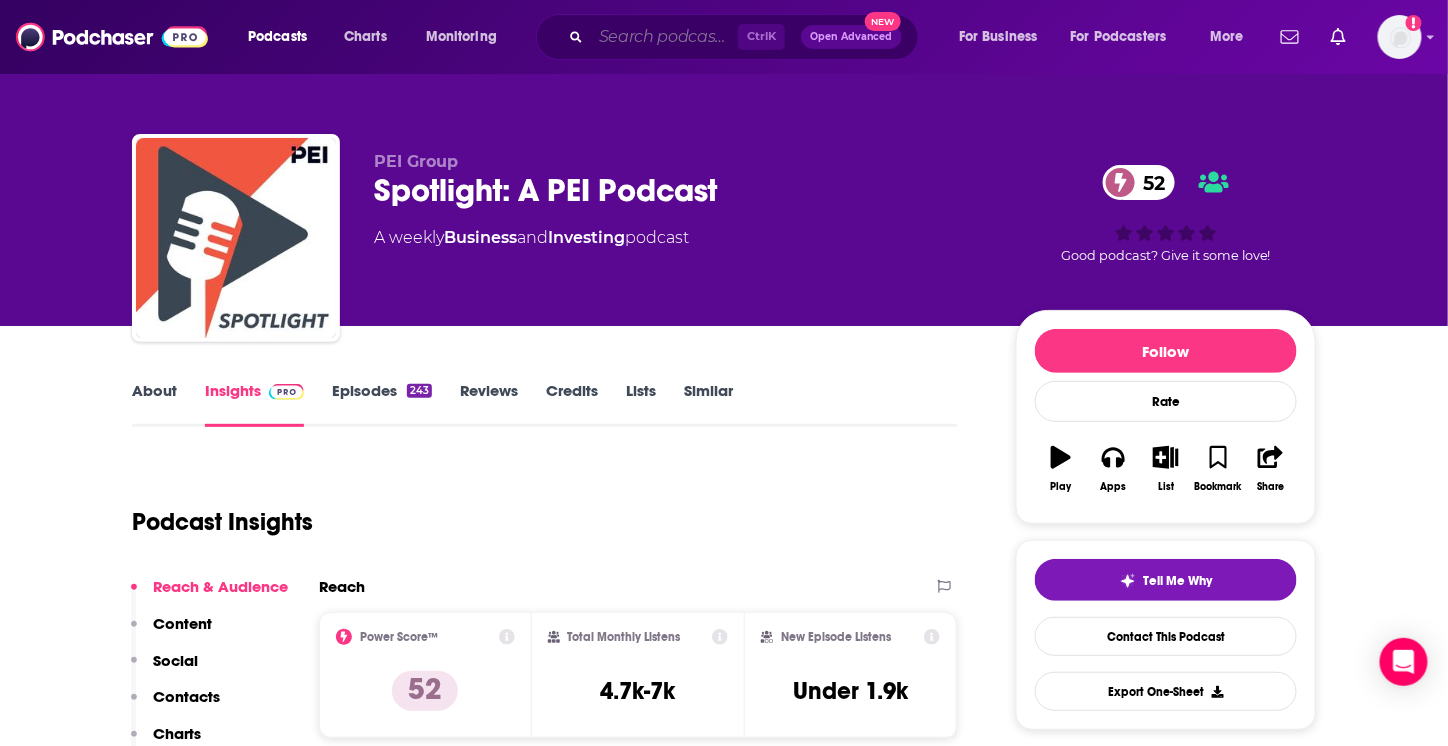 click at bounding box center (664, 37) 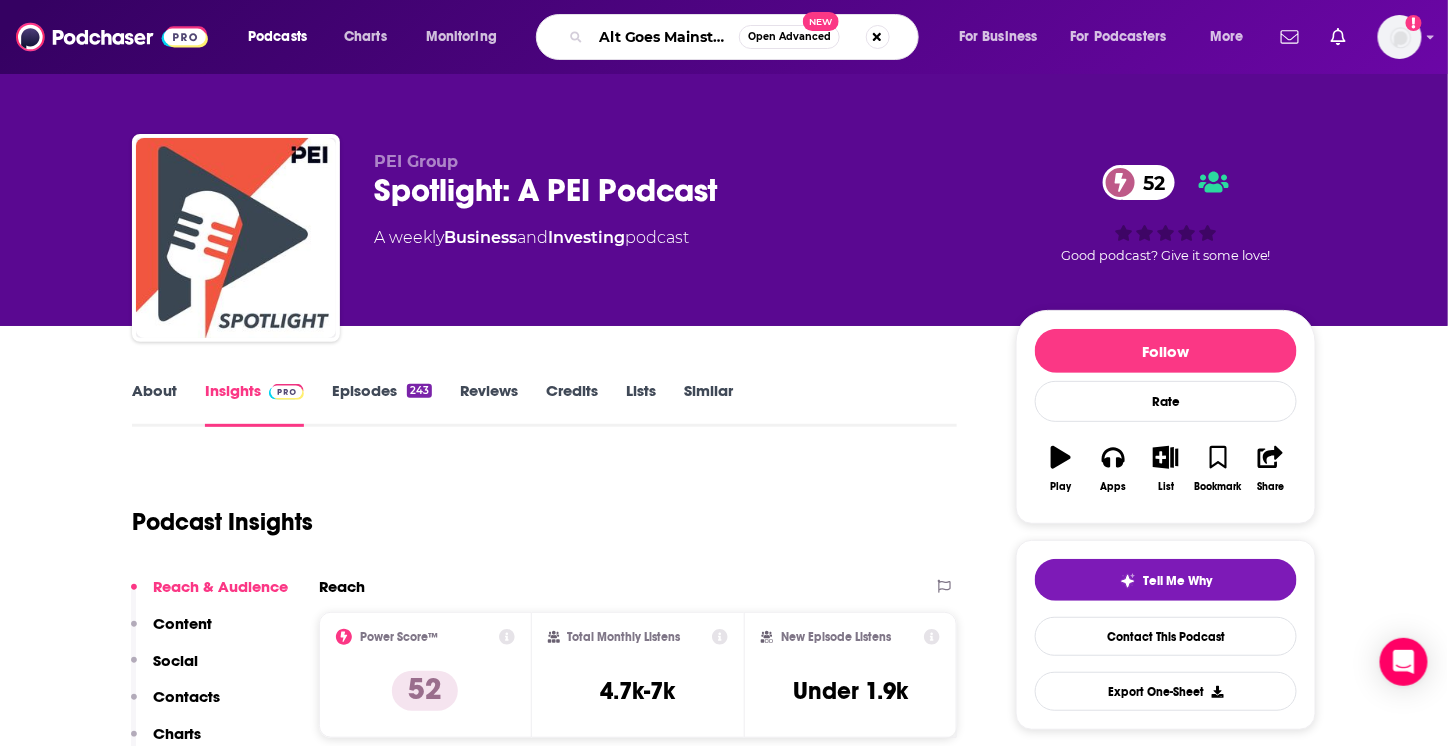 type on "Alt Goes Mainstream" 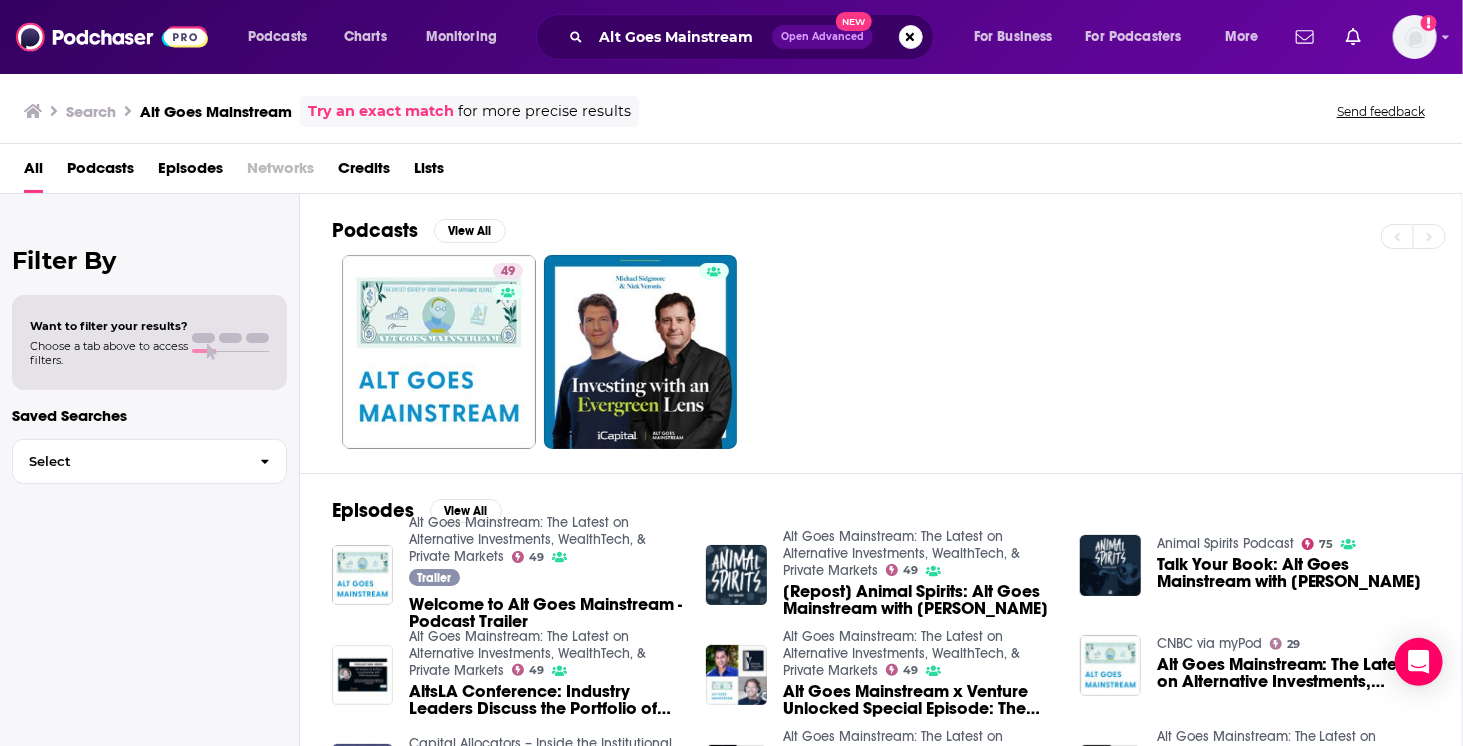 click on "49" at bounding box center [897, 352] 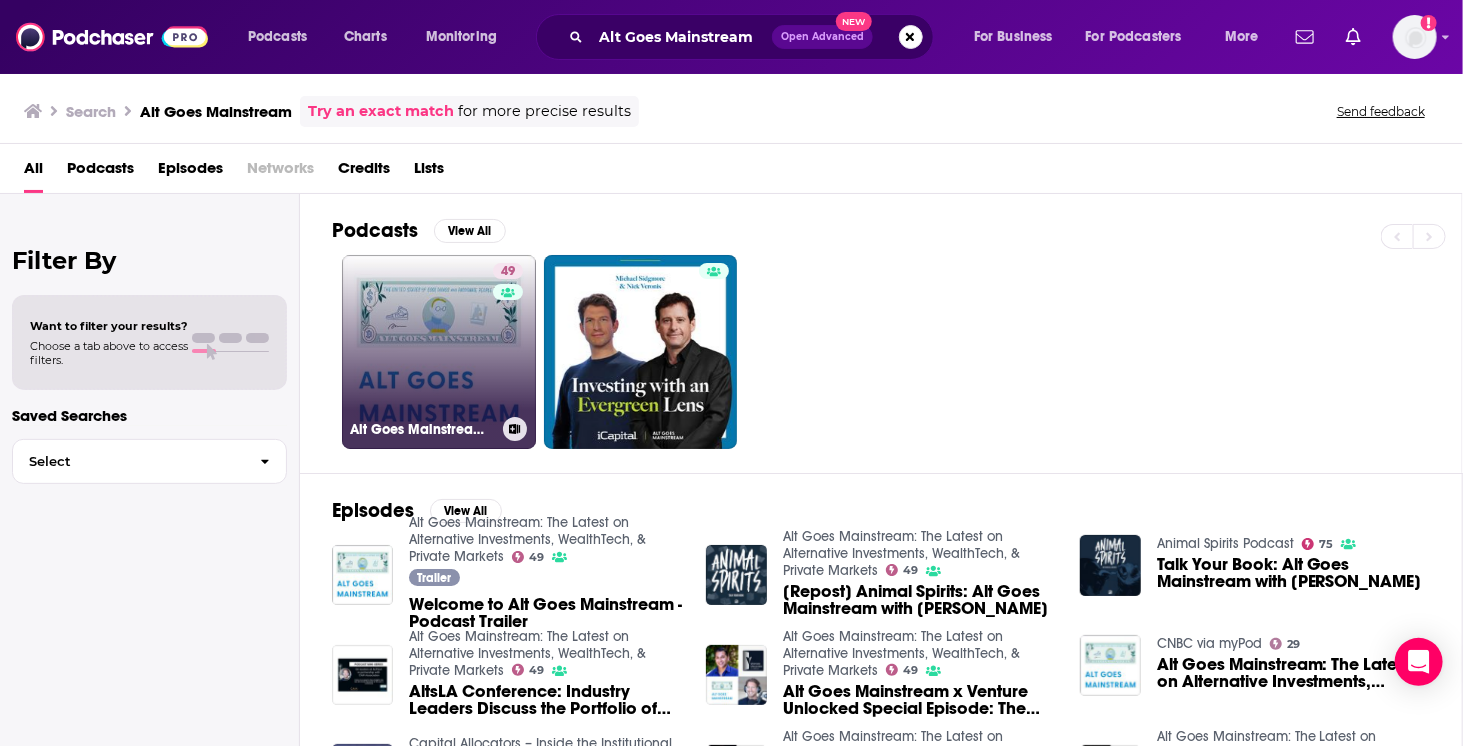 click on "49 Alt Goes Mainstream: The Latest on Alternative Investments, WealthTech, & Private Markets" at bounding box center (439, 352) 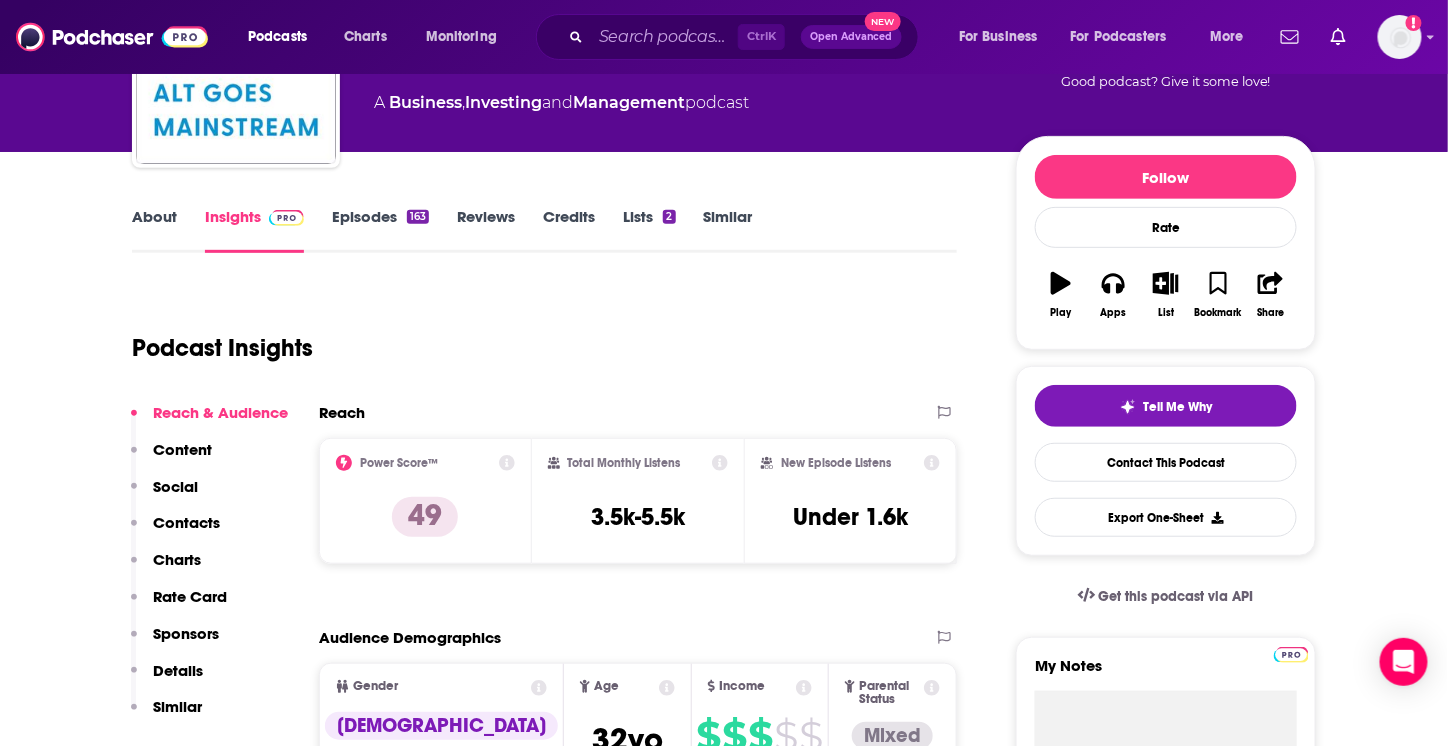 scroll, scrollTop: 300, scrollLeft: 0, axis: vertical 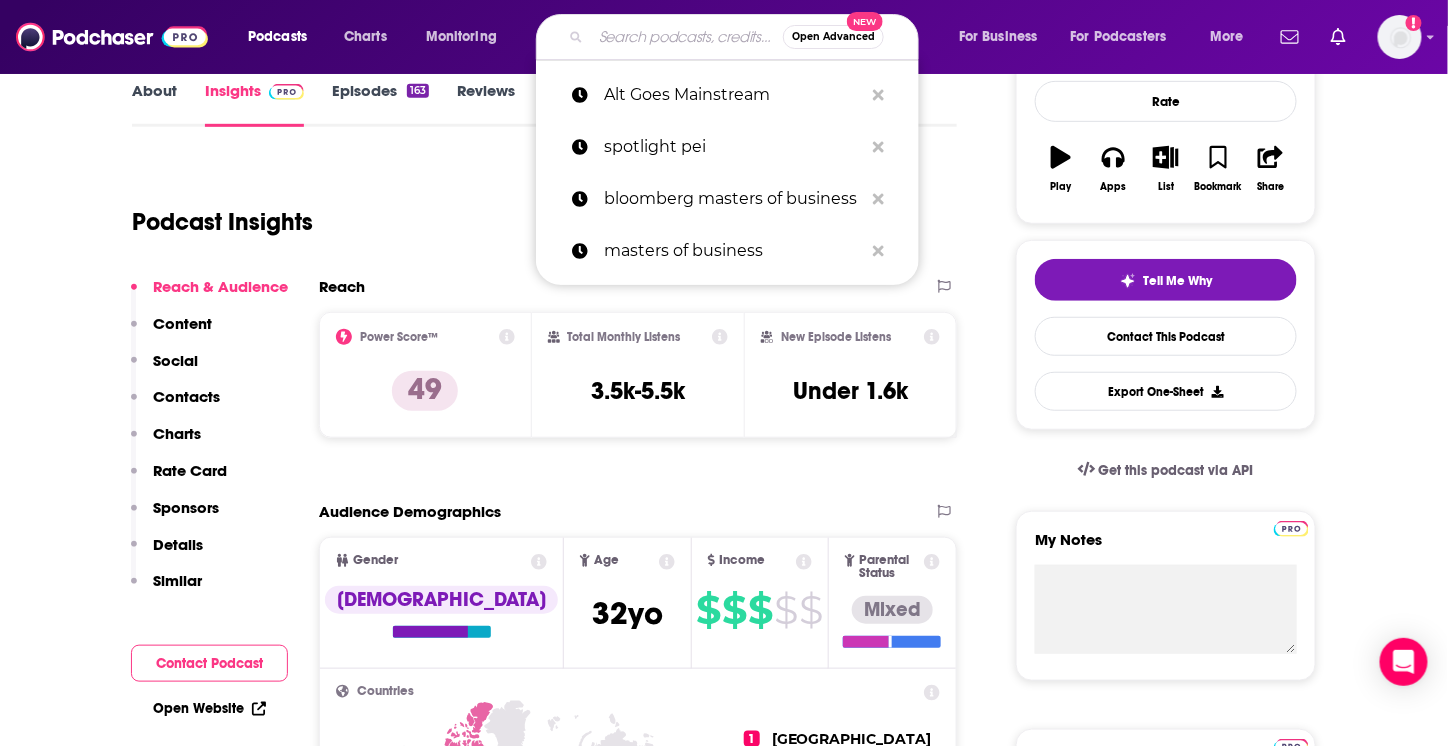 click at bounding box center (687, 37) 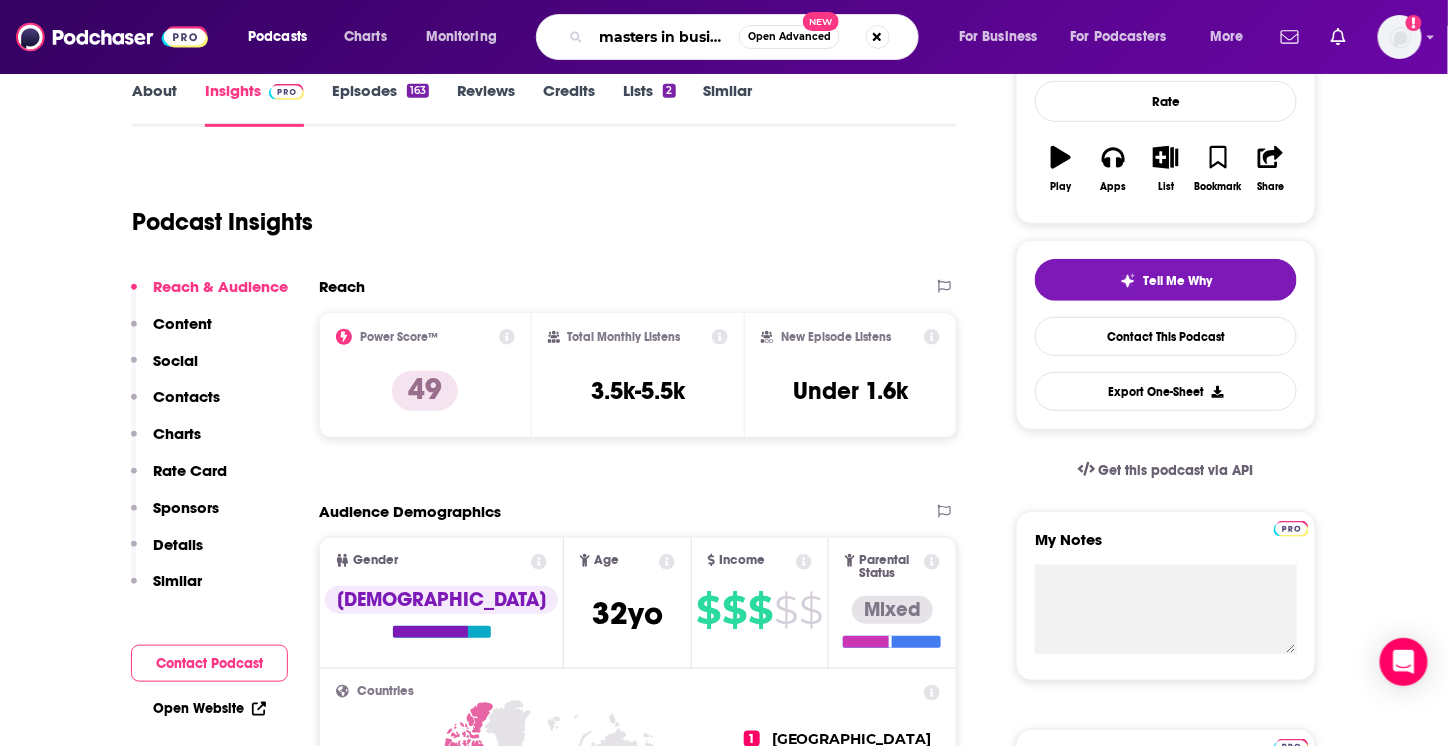 scroll, scrollTop: 0, scrollLeft: 0, axis: both 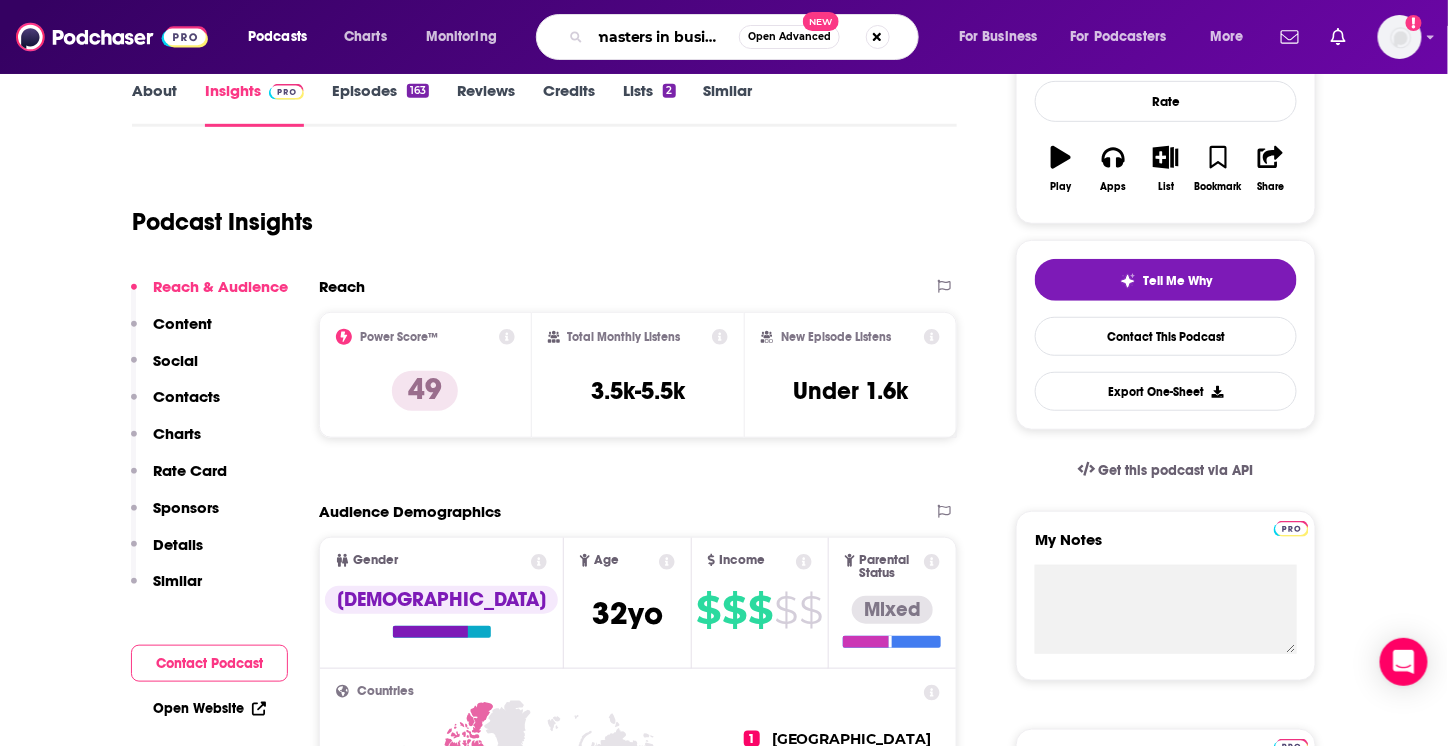 type on "masters in business" 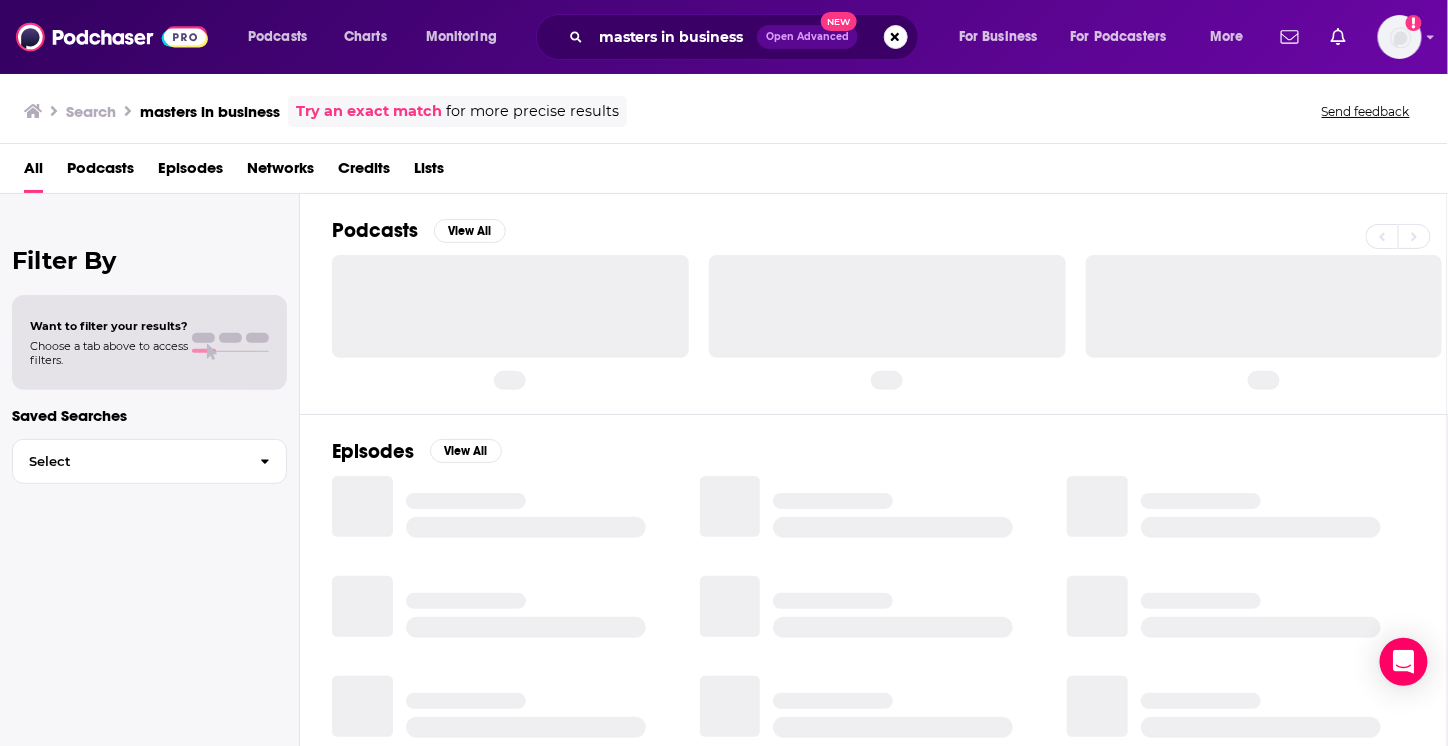 scroll, scrollTop: 0, scrollLeft: 0, axis: both 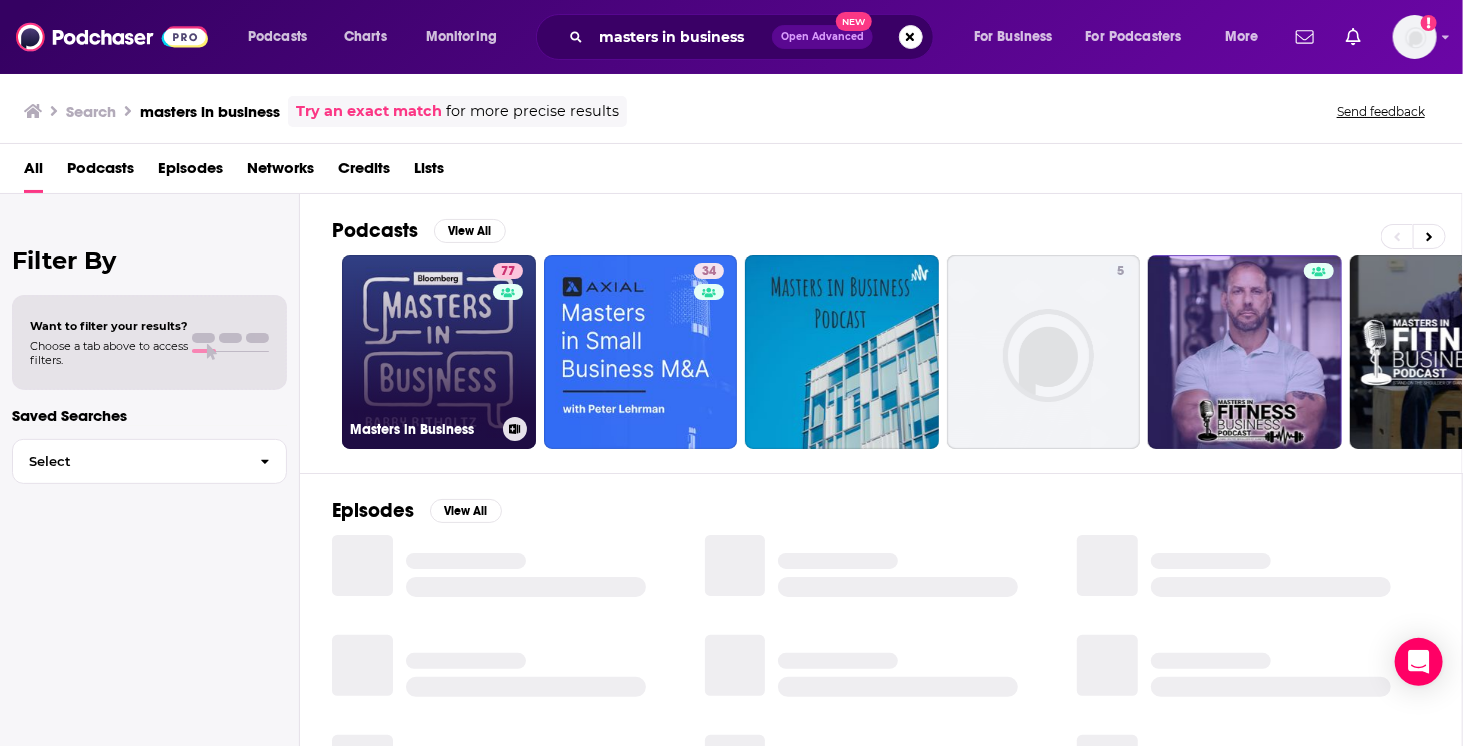 click on "77 Masters in Business" at bounding box center [439, 352] 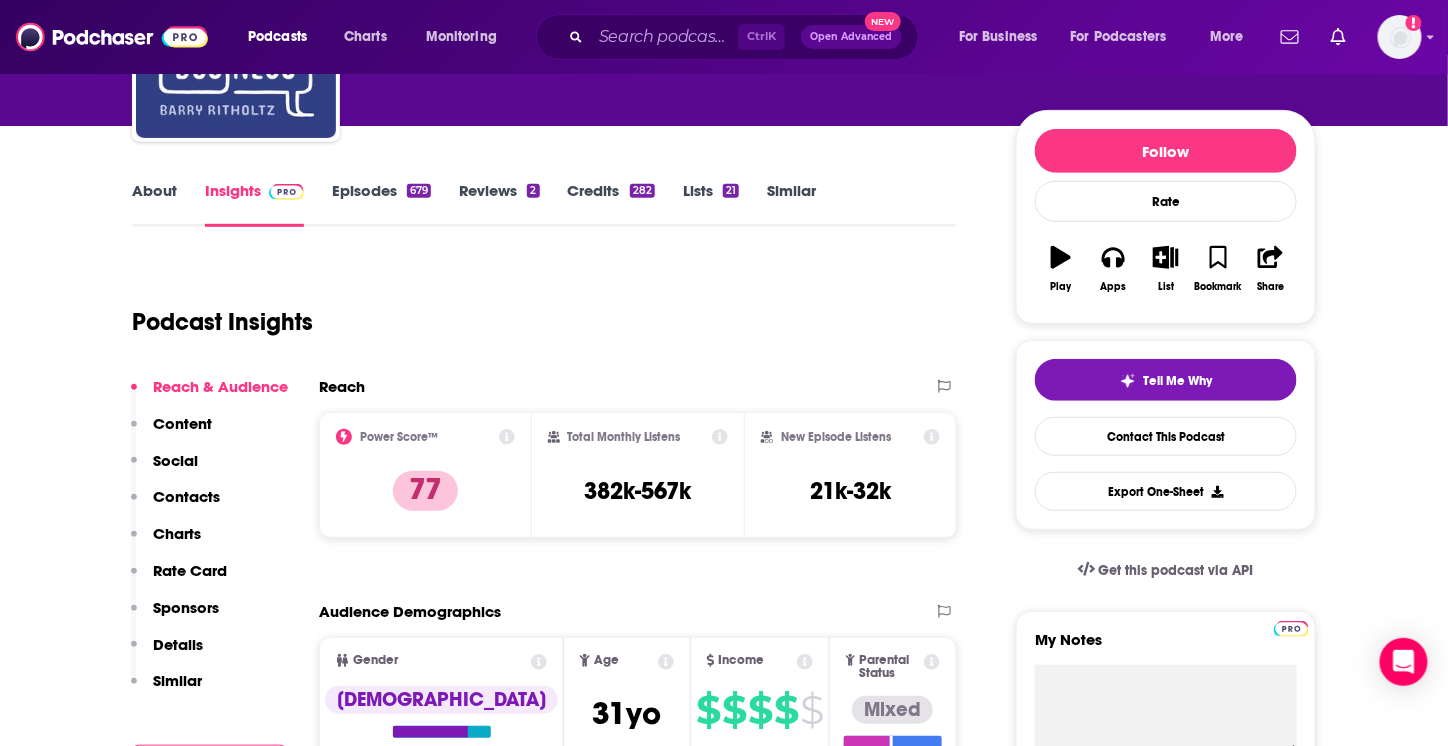 scroll, scrollTop: 0, scrollLeft: 0, axis: both 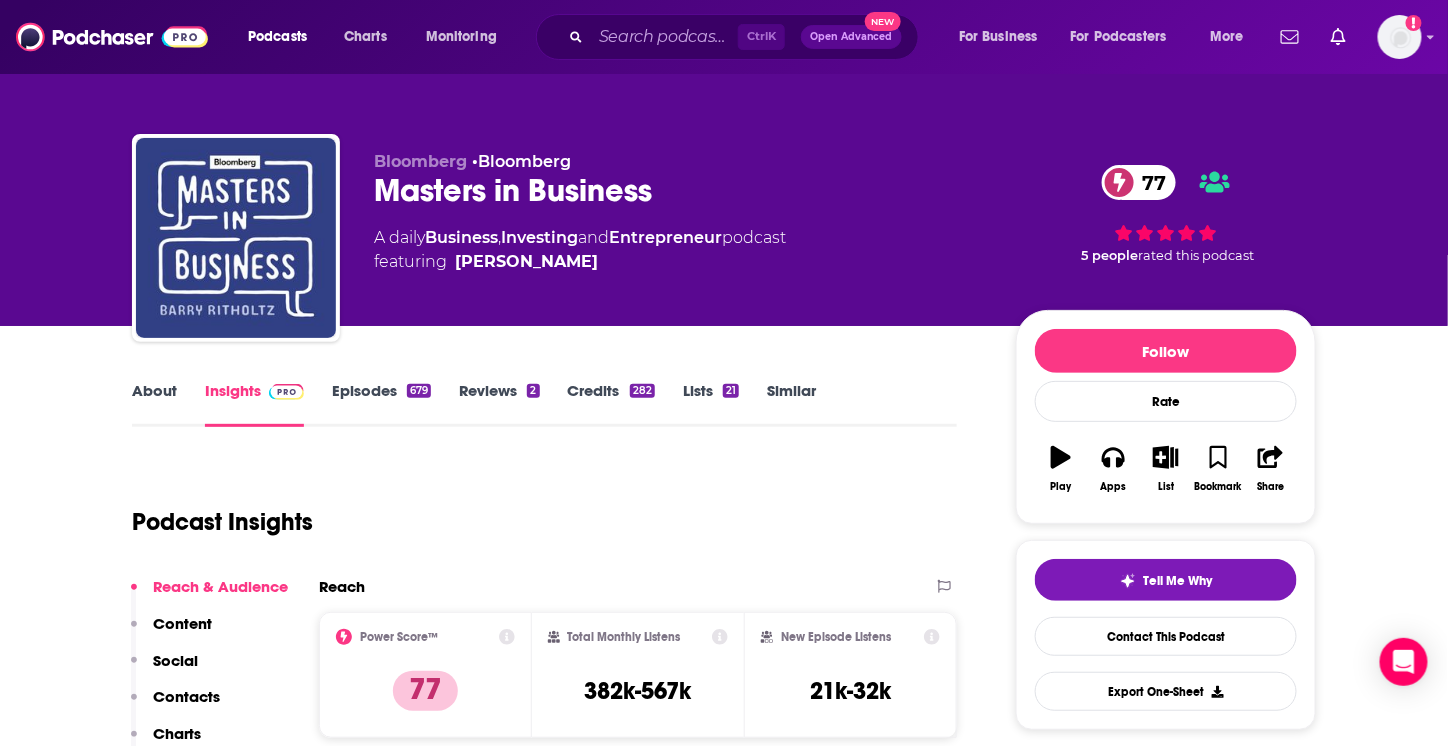 click on "Episodes 679" at bounding box center (381, 404) 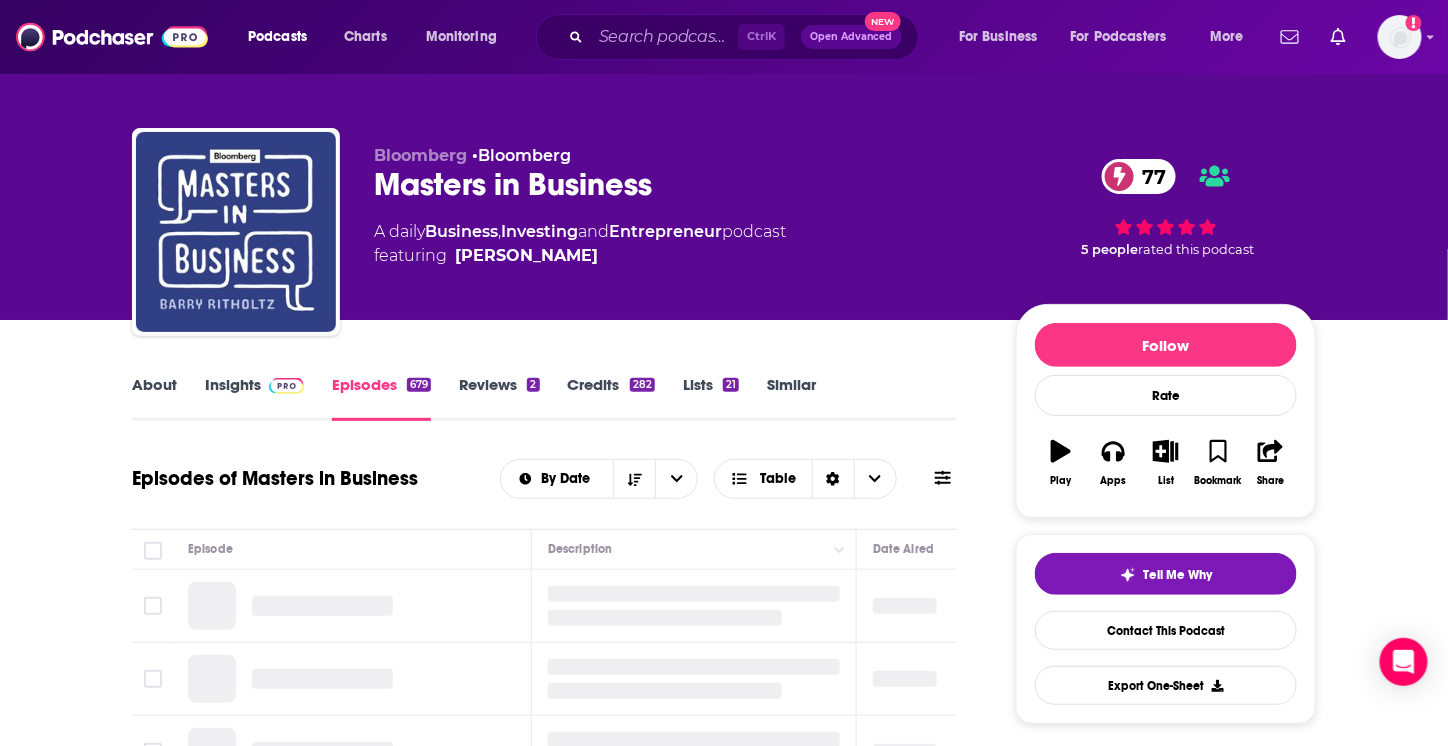 scroll, scrollTop: 300, scrollLeft: 0, axis: vertical 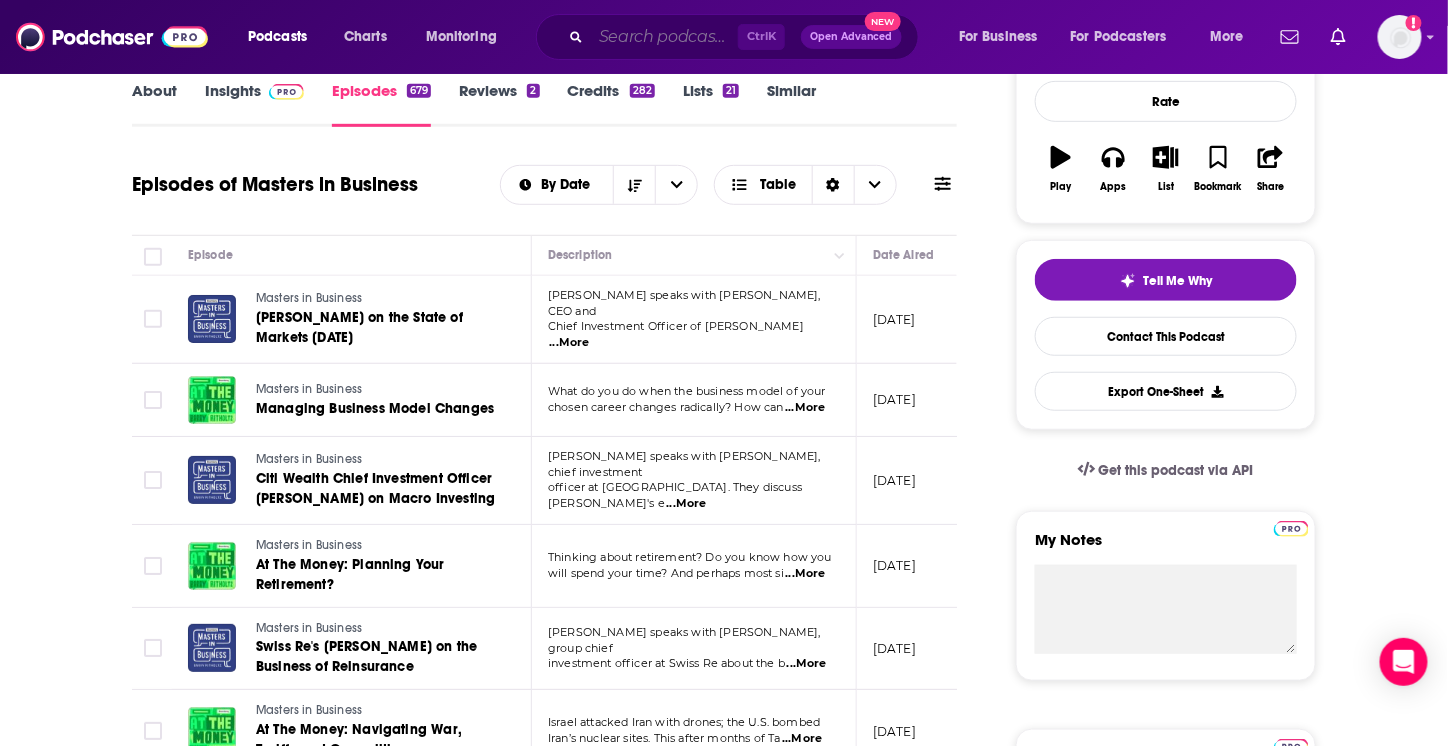 click at bounding box center (664, 37) 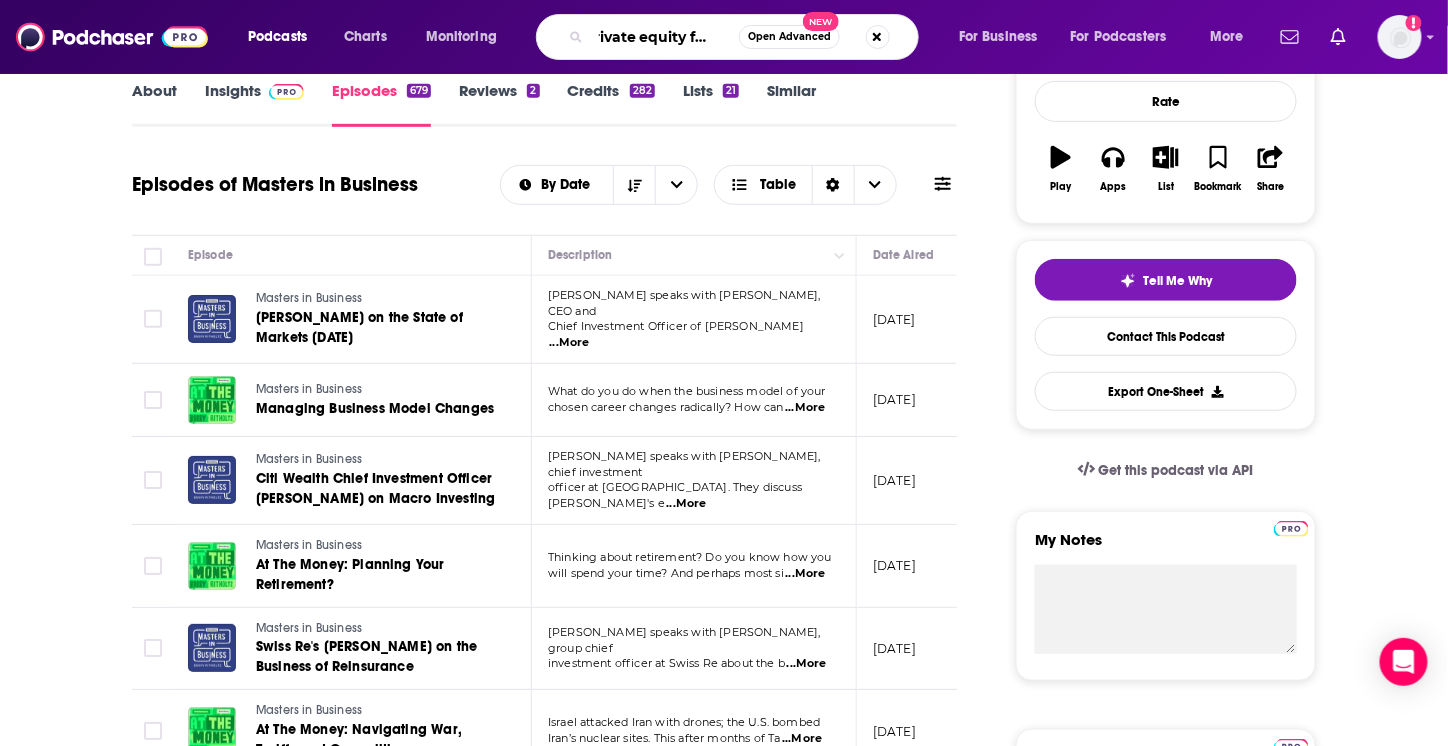 type on "private equity funcast" 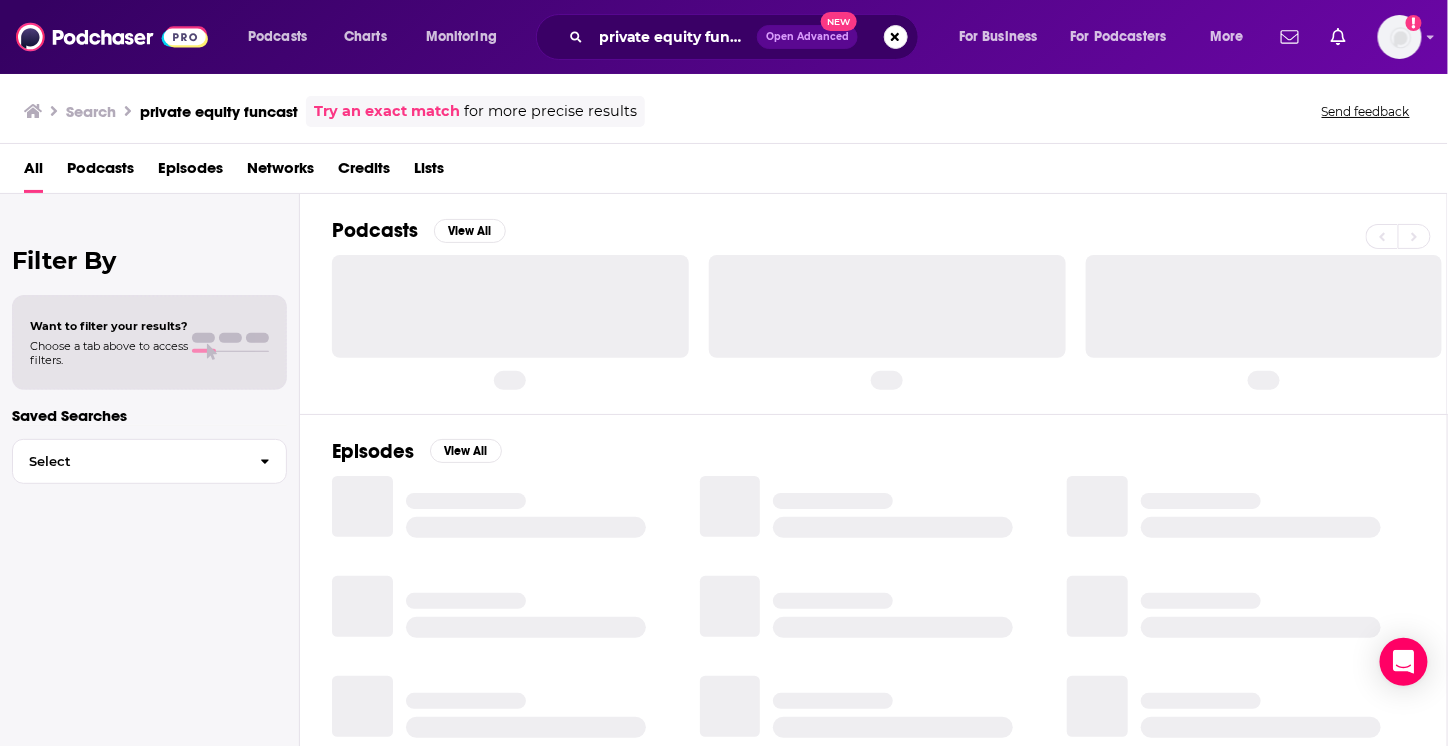 scroll, scrollTop: 0, scrollLeft: 0, axis: both 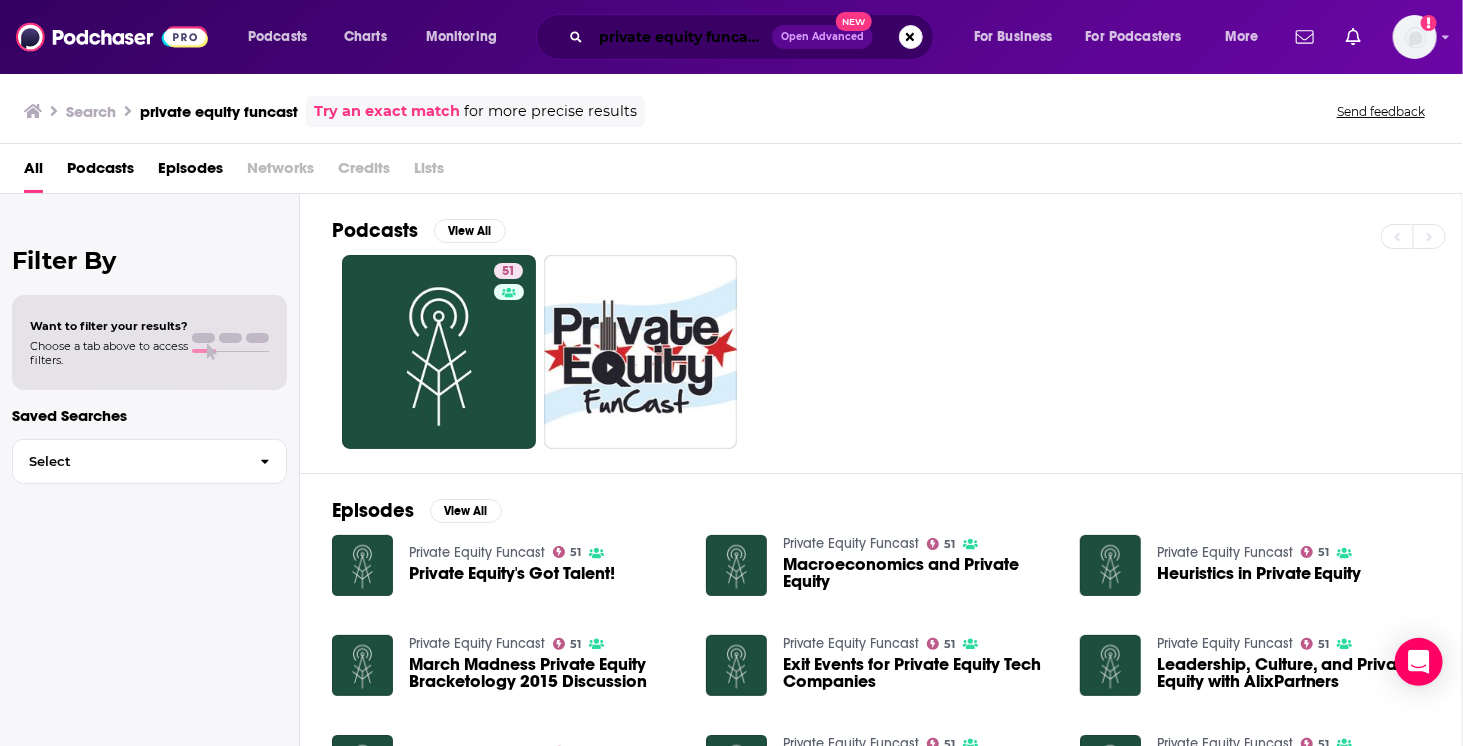 click on "private equity funcast" at bounding box center [681, 37] 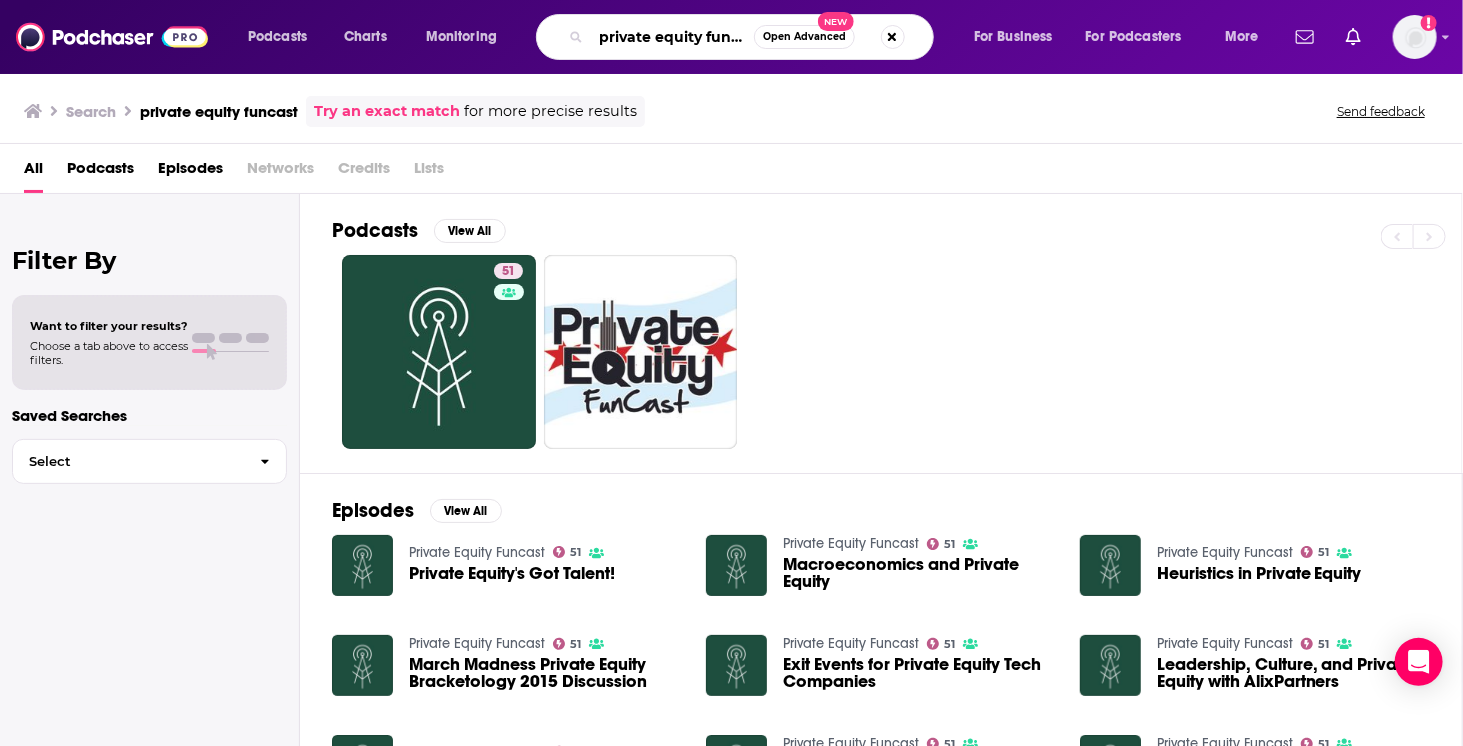 click on "private equity funcast" at bounding box center [672, 37] 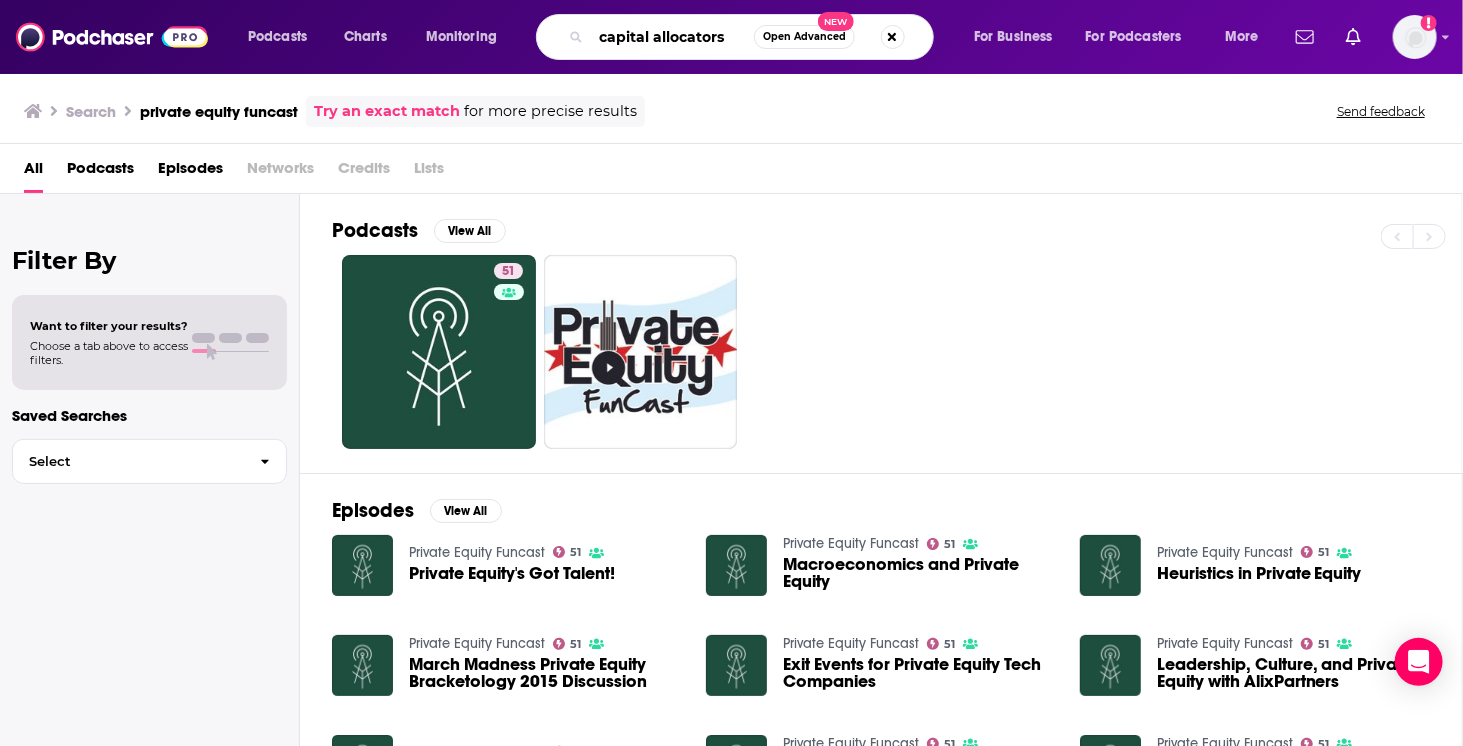 type on "capital allocators" 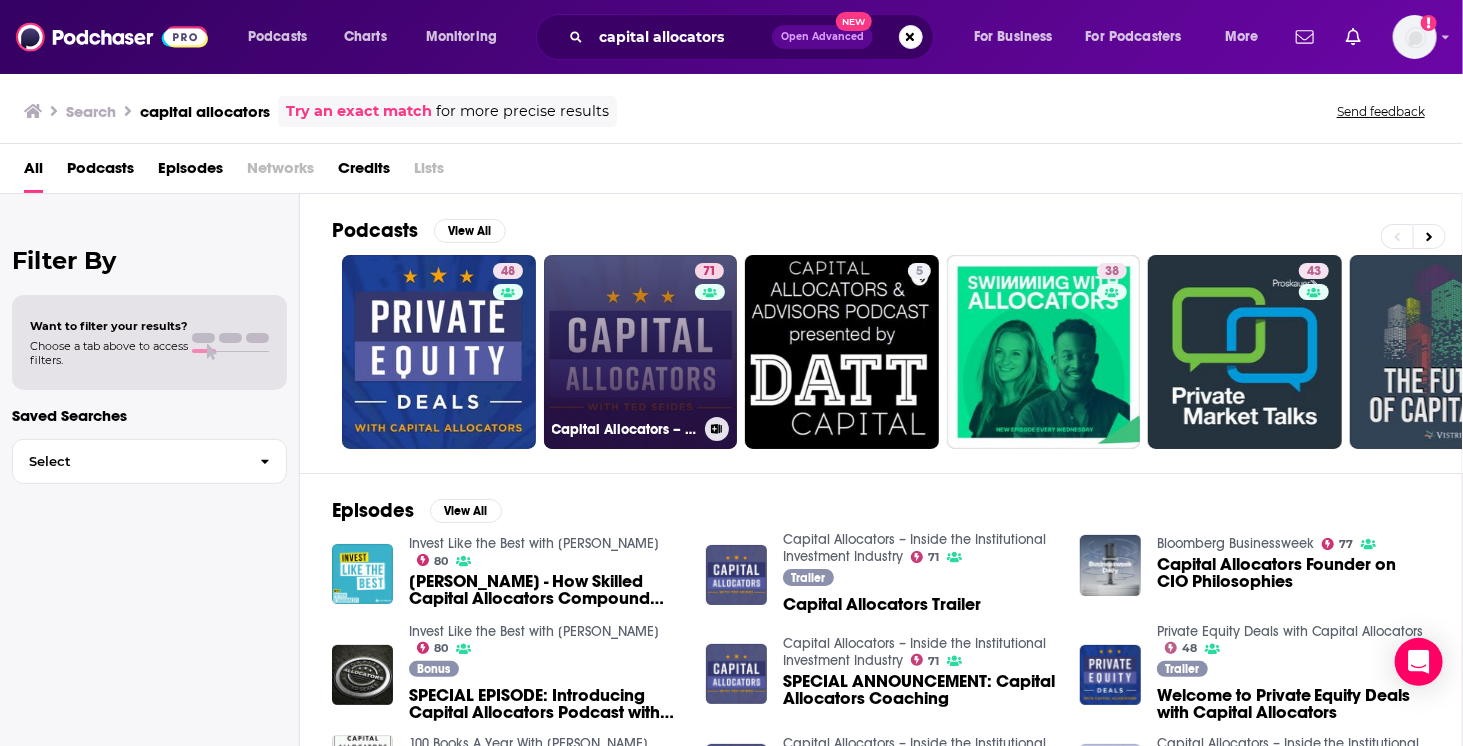 click on "71 Capital Allocators – Inside the Institutional Investment Industry" at bounding box center [641, 352] 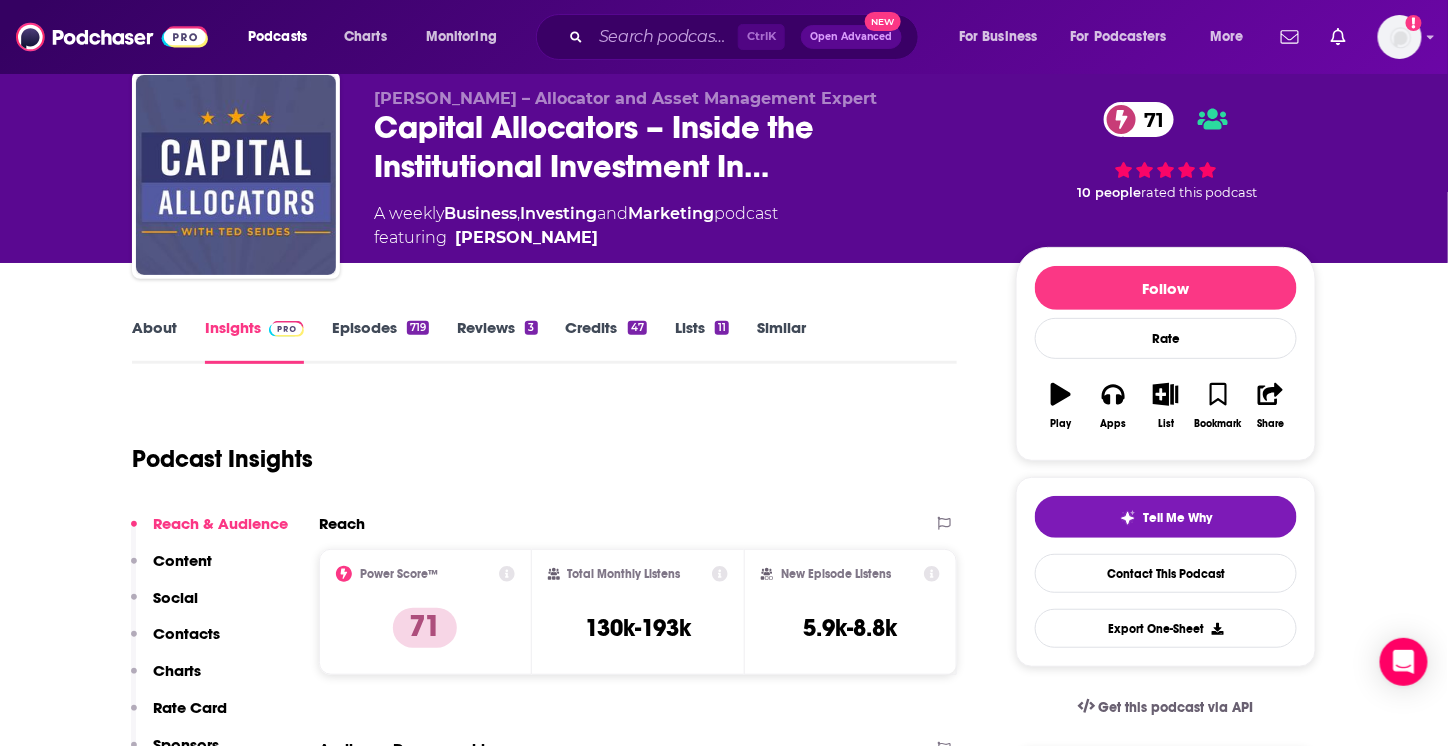 scroll, scrollTop: 100, scrollLeft: 0, axis: vertical 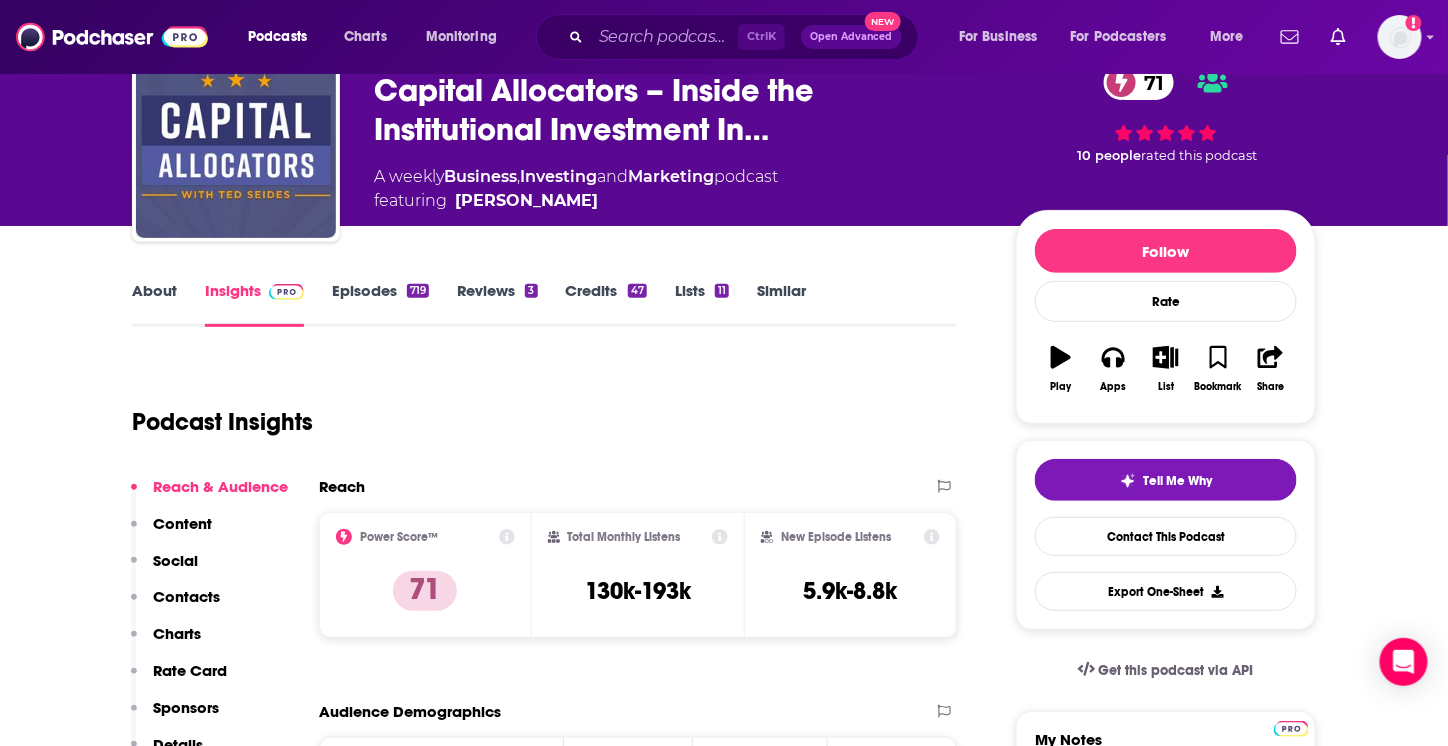 click on "Episodes 719" at bounding box center [380, 304] 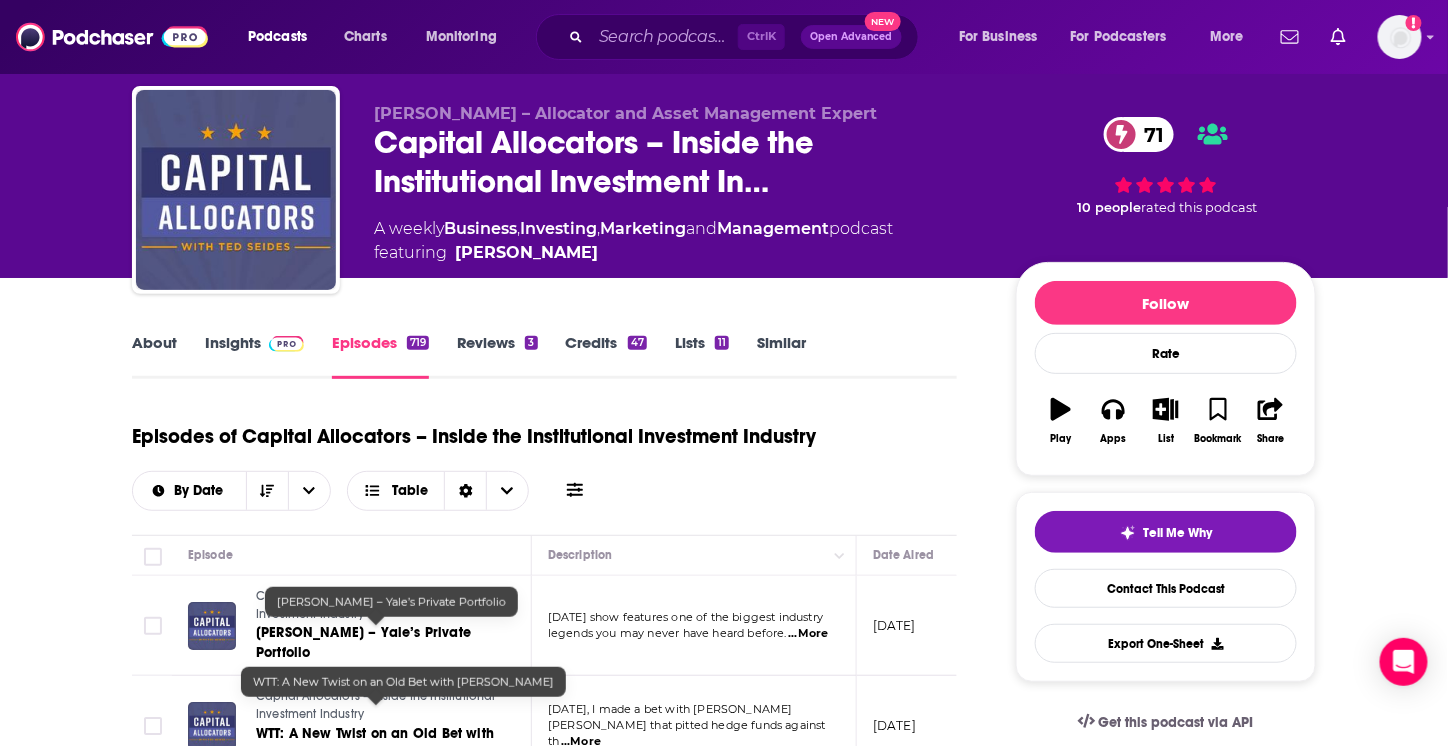 scroll, scrollTop: 200, scrollLeft: 0, axis: vertical 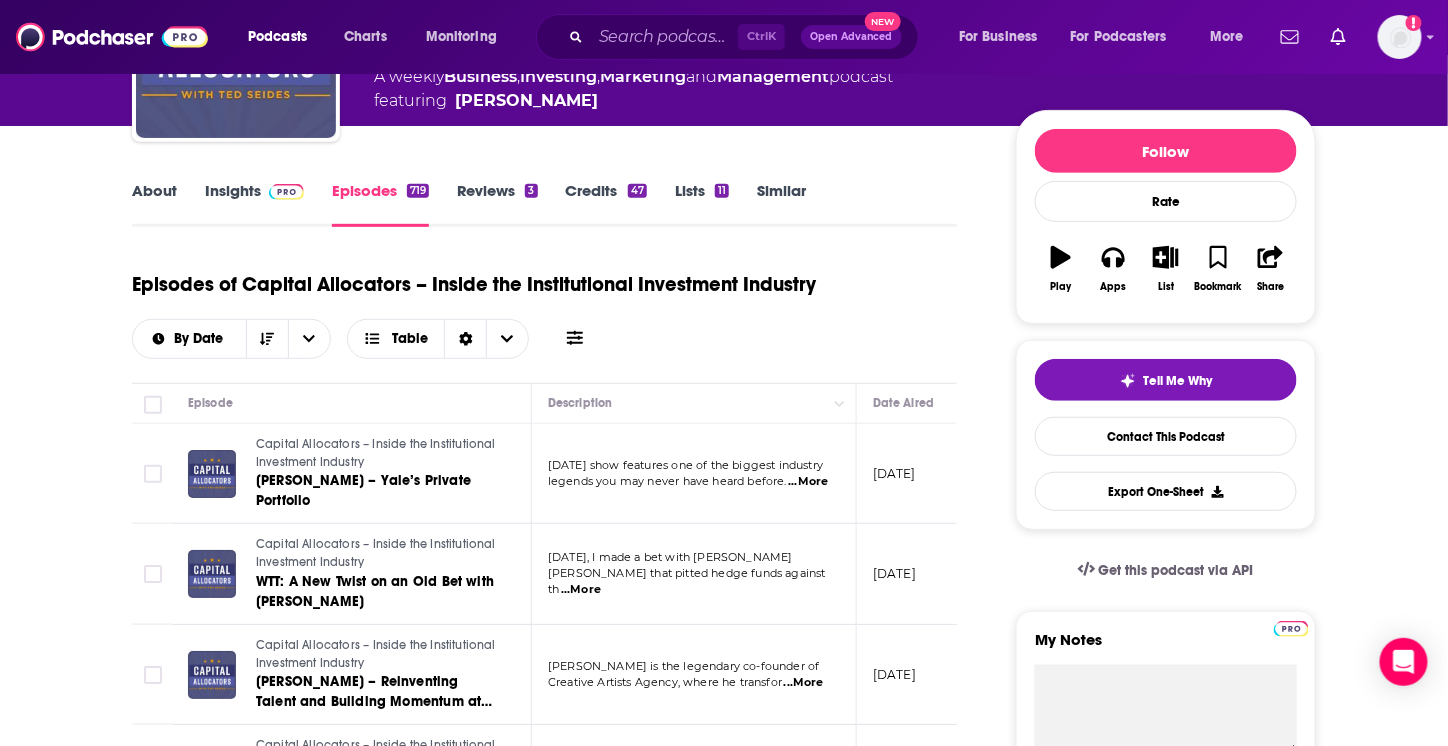 click on "...More" at bounding box center [804, 683] 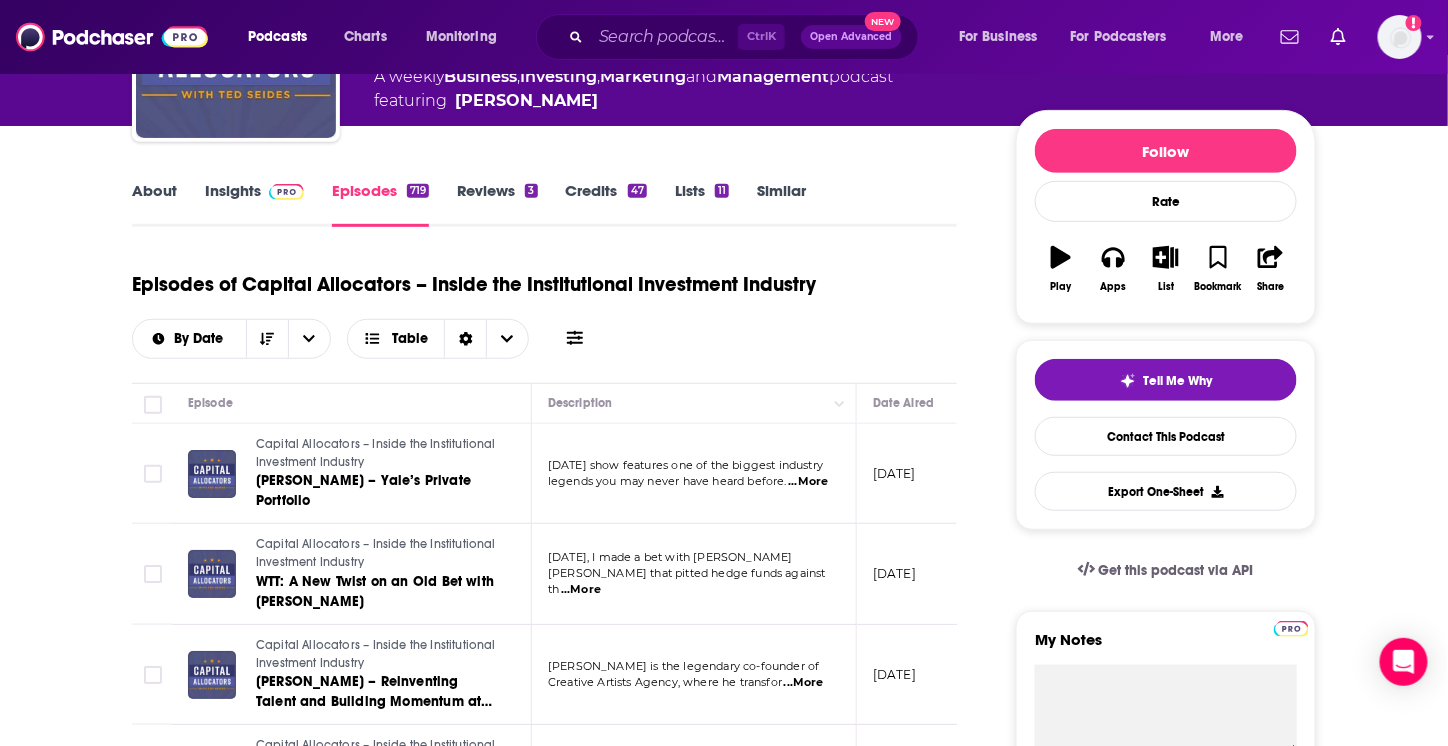 click on "About Insights Episodes 719 Reviews 3 Credits 47 Lists 11 Similar Episodes of Capital Allocators – Inside the Institutional Investment Industry By Date Table Episode Description Date Aired Reach Episode Guests Length Capital Allocators – Inside the Institutional Investment Industry [PERSON_NAME] – Yale’s Private Portfolio [DATE] show features one of the biggest industry legends you may never have heard before.  ...More [DATE]  Pending -- 1:16:09 s Capital Allocators – Inside the Institutional Investment Industry WTT: A New Twist on an Old Bet with Buffett [DATE], I made a bet with [PERSON_NAME] that pitted hedge funds against th  ...More [DATE] 8.5k-13k -- 9:34 s Capital Allocators – Inside the Institutional Investment Industry [PERSON_NAME] – Reinventing Talent and Building Momentum at [GEOGRAPHIC_DATA] [PERSON_NAME] is the legendary co-founder of Creative Artists Agency, where he transfor  ...More [DATE] 5.1k-7.6k [PERSON_NAME] 1:13:21 s  ...More [DATE] 5k-7.5k s" at bounding box center (724, 1581) 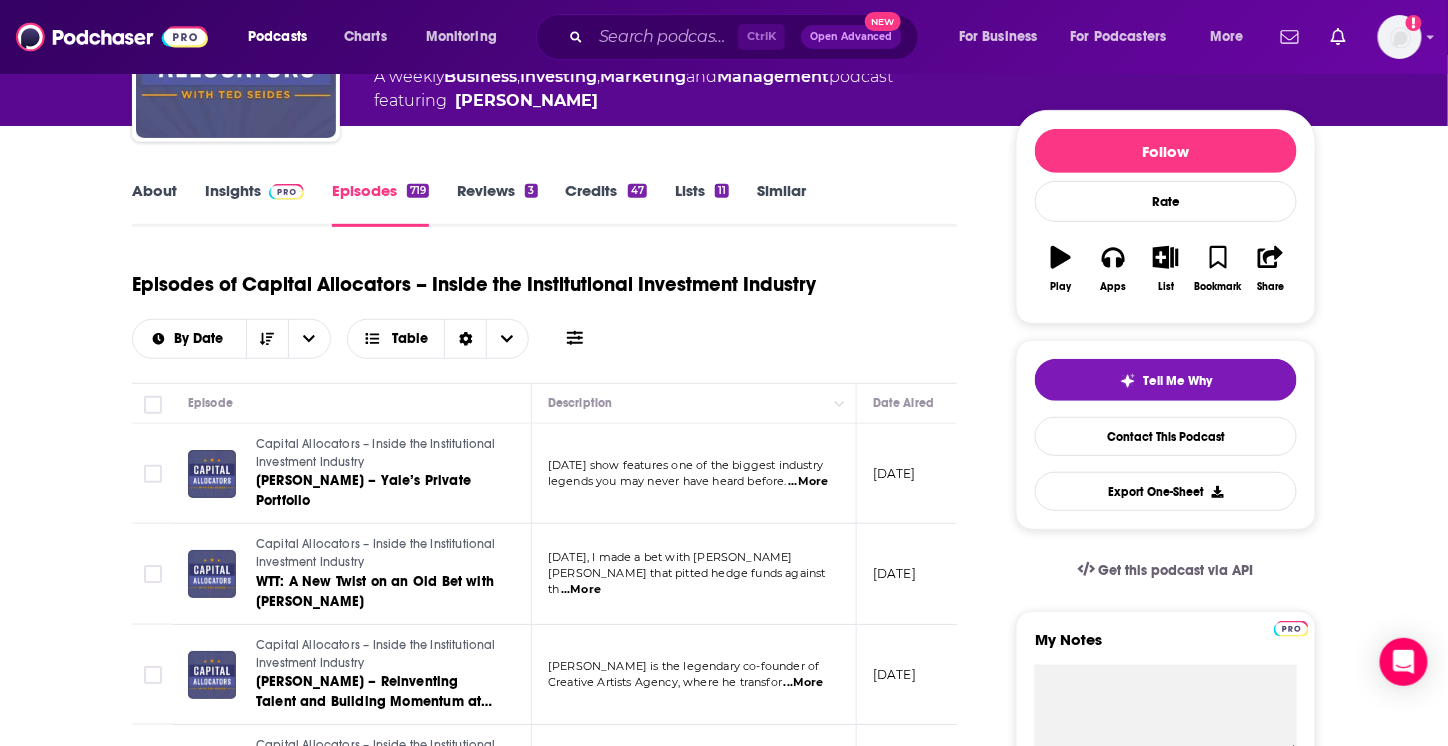 click on "About Insights Episodes 719 Reviews 3 Credits 47 Lists 11 Similar Episodes of Capital Allocators – Inside the Institutional Investment Industry By Date Table Episode Description Date Aired Reach Episode Guests Length Capital Allocators – Inside the Institutional Investment Industry [PERSON_NAME] – Yale’s Private Portfolio [DATE] show features one of the biggest industry legends you may never have heard before.  ...More [DATE]  Pending -- 1:16:09 s Capital Allocators – Inside the Institutional Investment Industry WTT: A New Twist on an Old Bet with Buffett [DATE], I made a bet with [PERSON_NAME] that pitted hedge funds against th  ...More [DATE] 8.5k-13k -- 9:34 s Capital Allocators – Inside the Institutional Investment Industry [PERSON_NAME] – Reinventing Talent and Building Momentum at [GEOGRAPHIC_DATA] [PERSON_NAME] is the legendary co-founder of Creative Artists Agency, where he transfor  ...More [DATE] 5.1k-7.6k [PERSON_NAME] 1:13:21 s  ...More [DATE] 5k-7.5k s" at bounding box center [724, 1581] 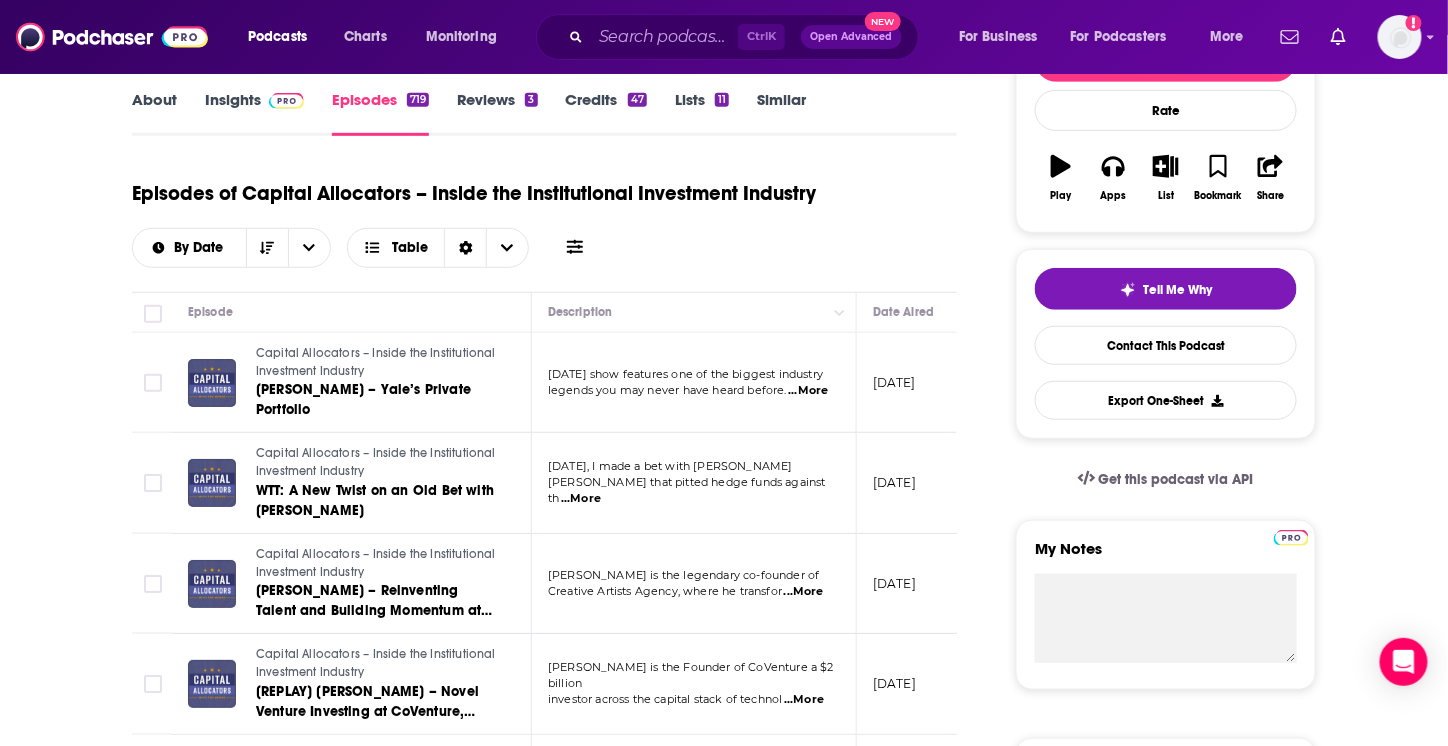 scroll, scrollTop: 400, scrollLeft: 0, axis: vertical 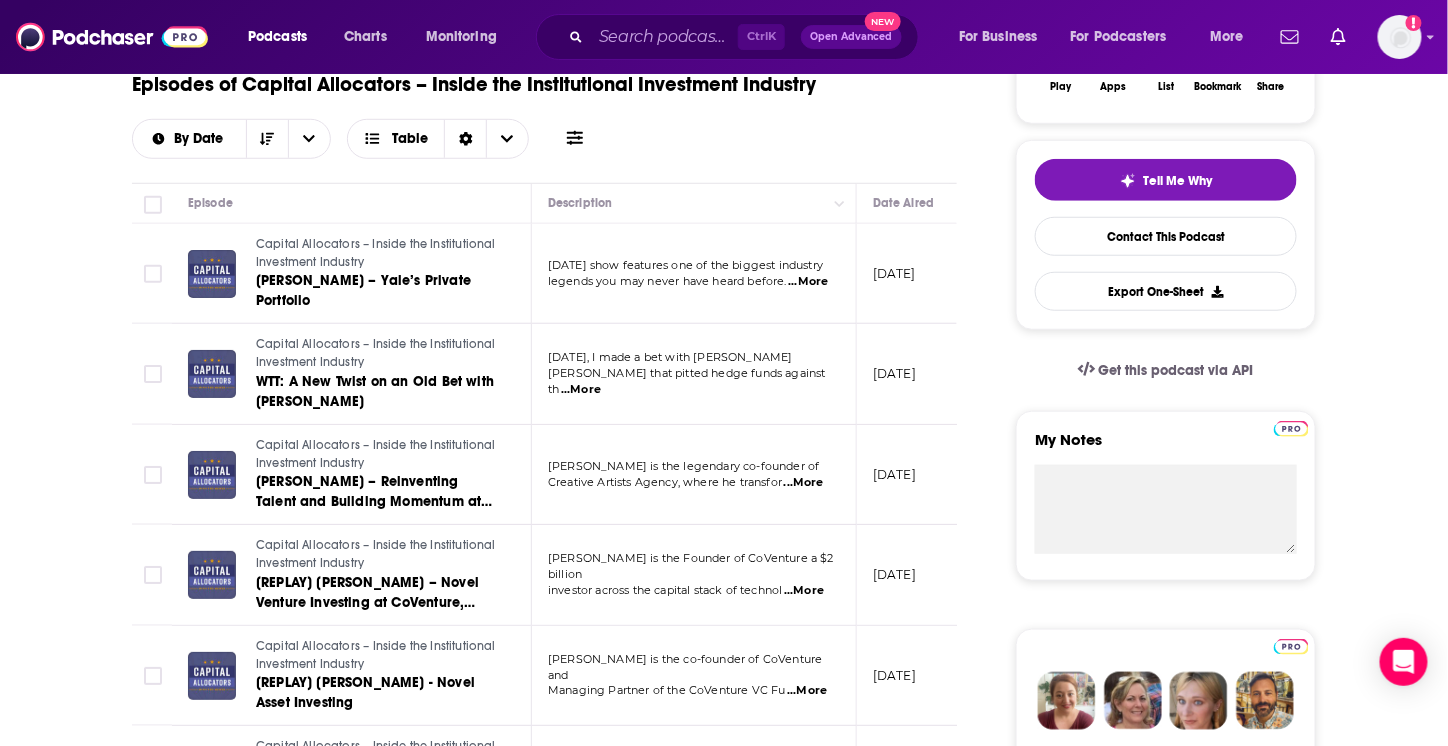 click on "...More" at bounding box center [804, 591] 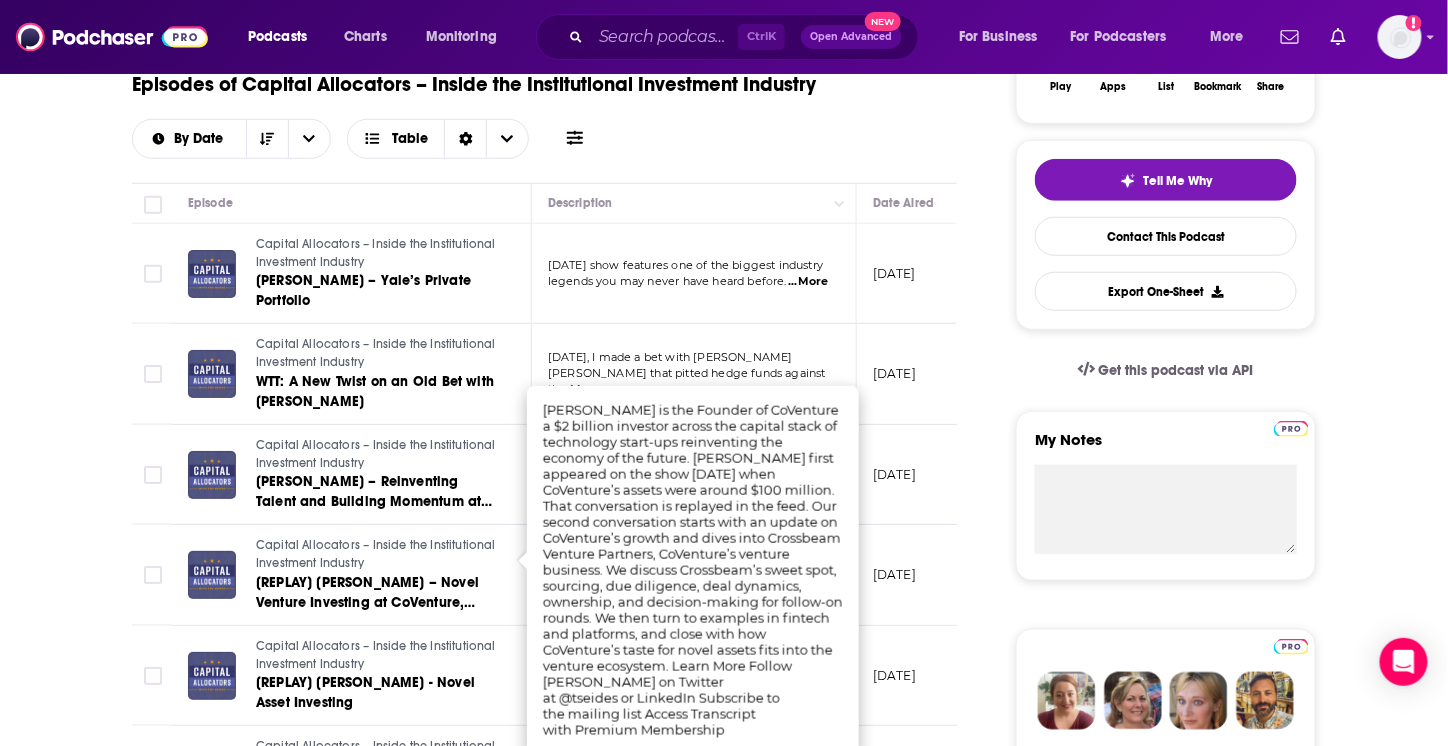 click on "About Insights Episodes 719 Reviews 3 Credits 47 Lists 11 Similar Episodes of Capital Allocators – Inside the Institutional Investment Industry By Date Table Episode Description Date Aired Reach Episode Guests Length Capital Allocators – Inside the Institutional Investment Industry [PERSON_NAME] – Yale’s Private Portfolio [DATE] show features one of the biggest industry legends you may never have heard before.  ...More [DATE]  Pending -- 1:16:09 s Capital Allocators – Inside the Institutional Investment Industry WTT: A New Twist on an Old Bet with Buffett [DATE], I made a bet with [PERSON_NAME] that pitted hedge funds against th  ...More [DATE] 8.5k-13k -- 9:34 s Capital Allocators – Inside the Institutional Investment Industry [PERSON_NAME] – Reinventing Talent and Building Momentum at [GEOGRAPHIC_DATA] [PERSON_NAME] is the legendary co-founder of Creative Artists Agency, where he transfor  ...More [DATE] 5.1k-7.6k [PERSON_NAME] 1:13:21 s  ...More [DATE] 5k-7.5k s" at bounding box center [724, 1381] 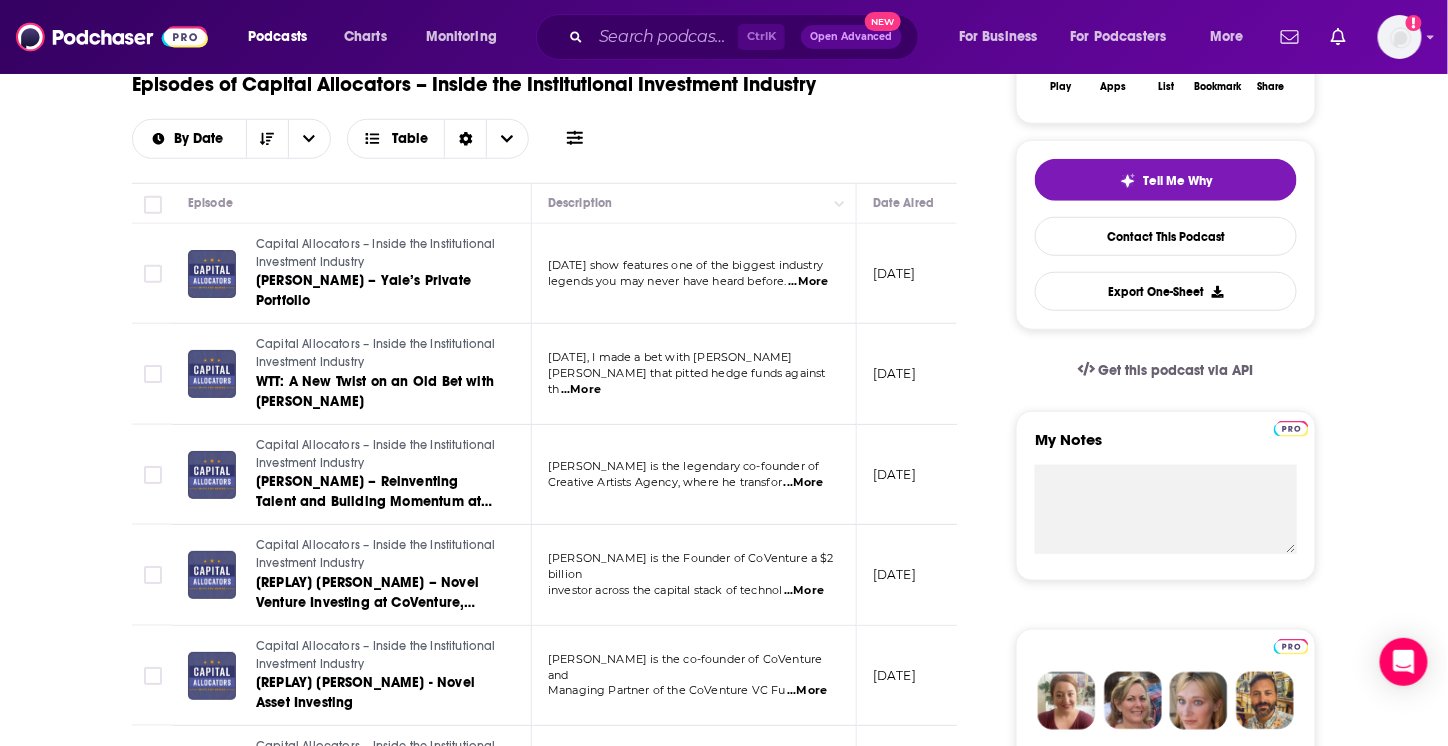 click on "...More" at bounding box center (807, 691) 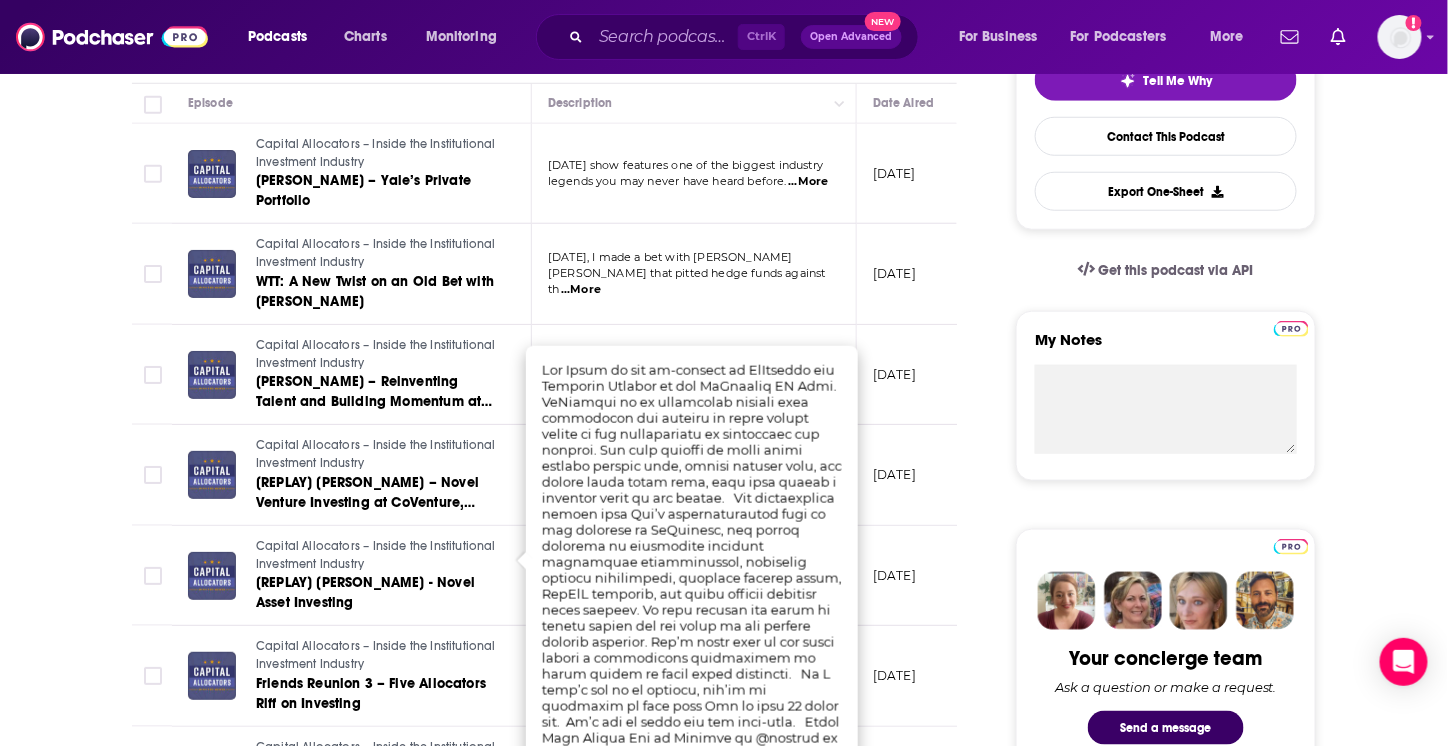 click on "About Insights Episodes 719 Reviews 3 Credits 47 Lists 11 Similar Episodes of Capital Allocators – Inside the Institutional Investment Industry By Date Table Episode Description Date Aired Reach Episode Guests Length Capital Allocators – Inside the Institutional Investment Industry [PERSON_NAME] – Yale’s Private Portfolio [DATE] show features one of the biggest industry legends you may never have heard before.  ...More [DATE]  Pending -- 1:16:09 s Capital Allocators – Inside the Institutional Investment Industry WTT: A New Twist on an Old Bet with Buffett [DATE], I made a bet with [PERSON_NAME] that pitted hedge funds against th  ...More [DATE] 8.5k-13k -- 9:34 s Capital Allocators – Inside the Institutional Investment Industry [PERSON_NAME] – Reinventing Talent and Building Momentum at [GEOGRAPHIC_DATA] [PERSON_NAME] is the legendary co-founder of Creative Artists Agency, where he transfor  ...More [DATE] 5.1k-7.6k [PERSON_NAME] 1:13:21 s  ...More [DATE] 5k-7.5k s" at bounding box center [724, 1281] 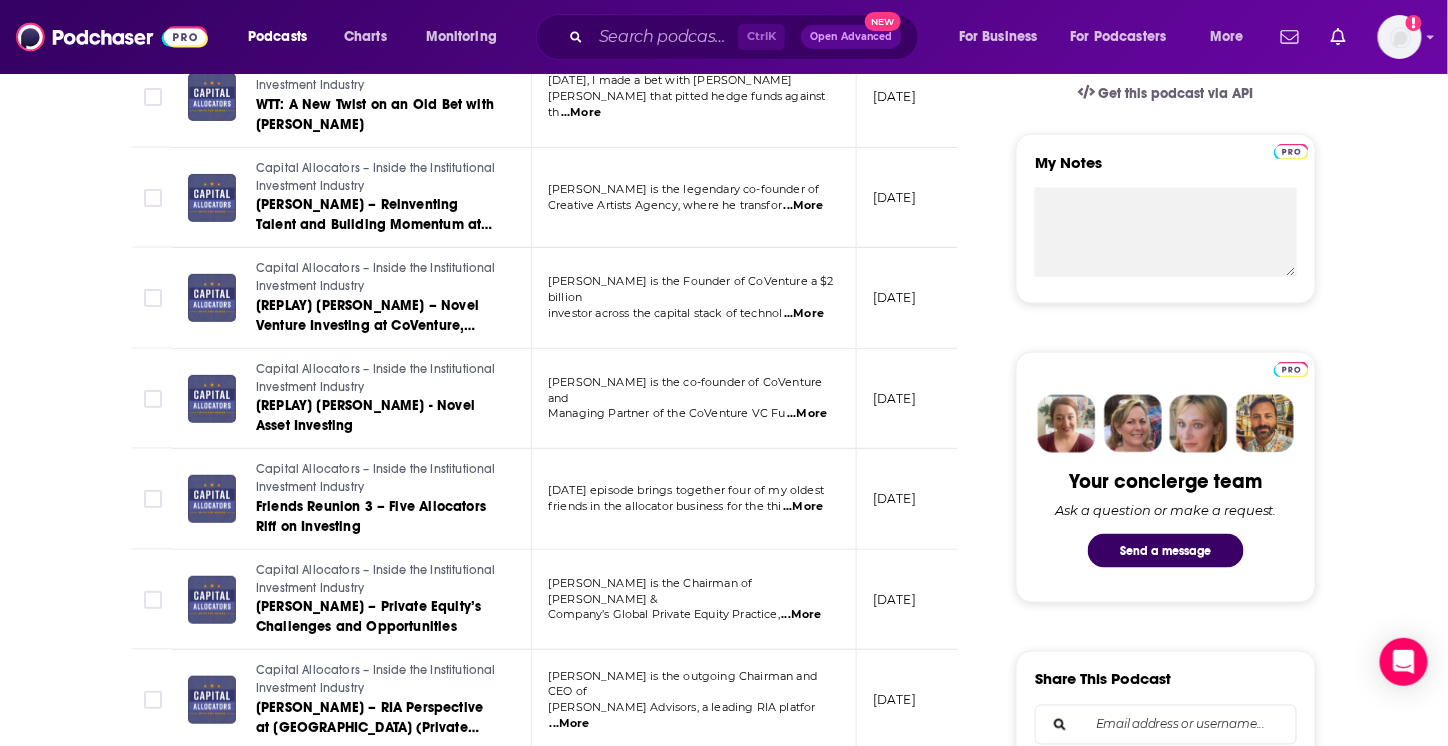 scroll, scrollTop: 700, scrollLeft: 0, axis: vertical 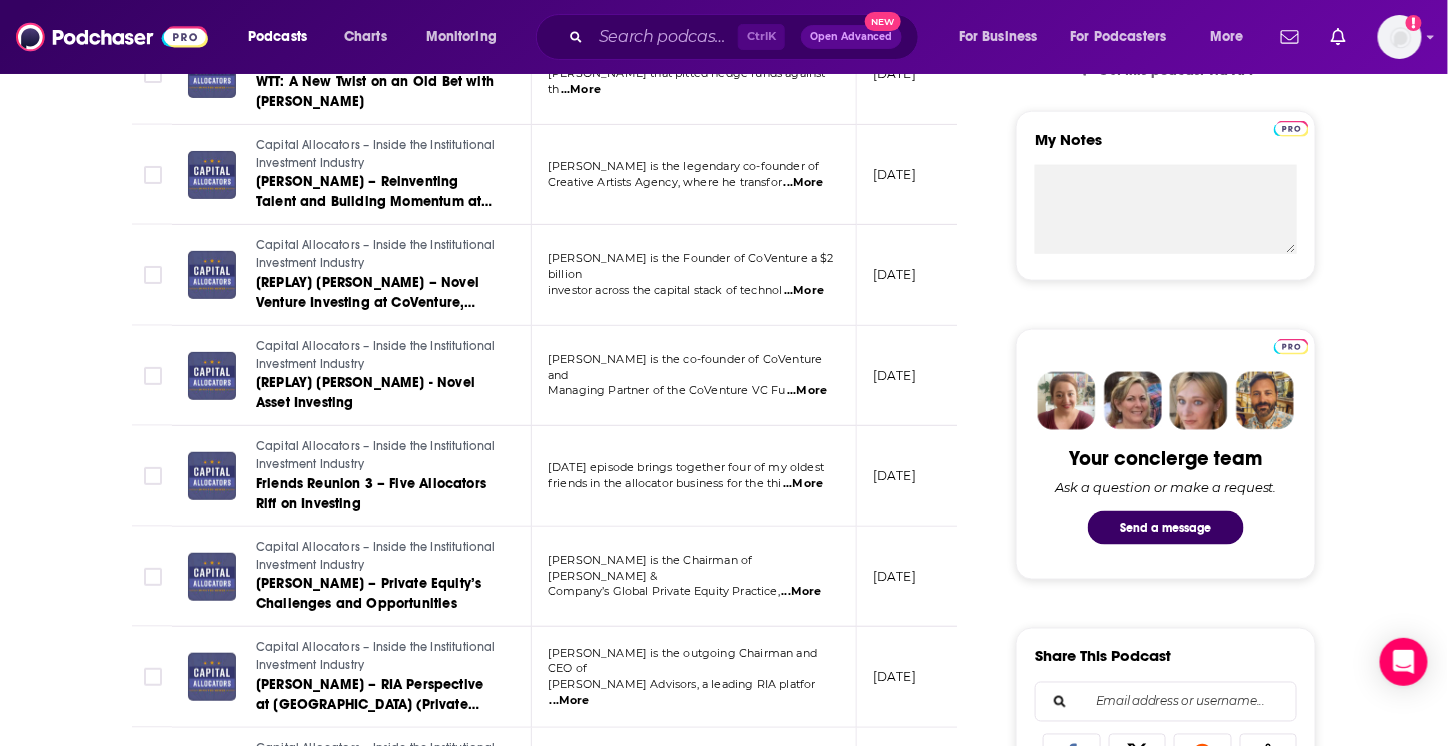 click on "...More" at bounding box center [802, 592] 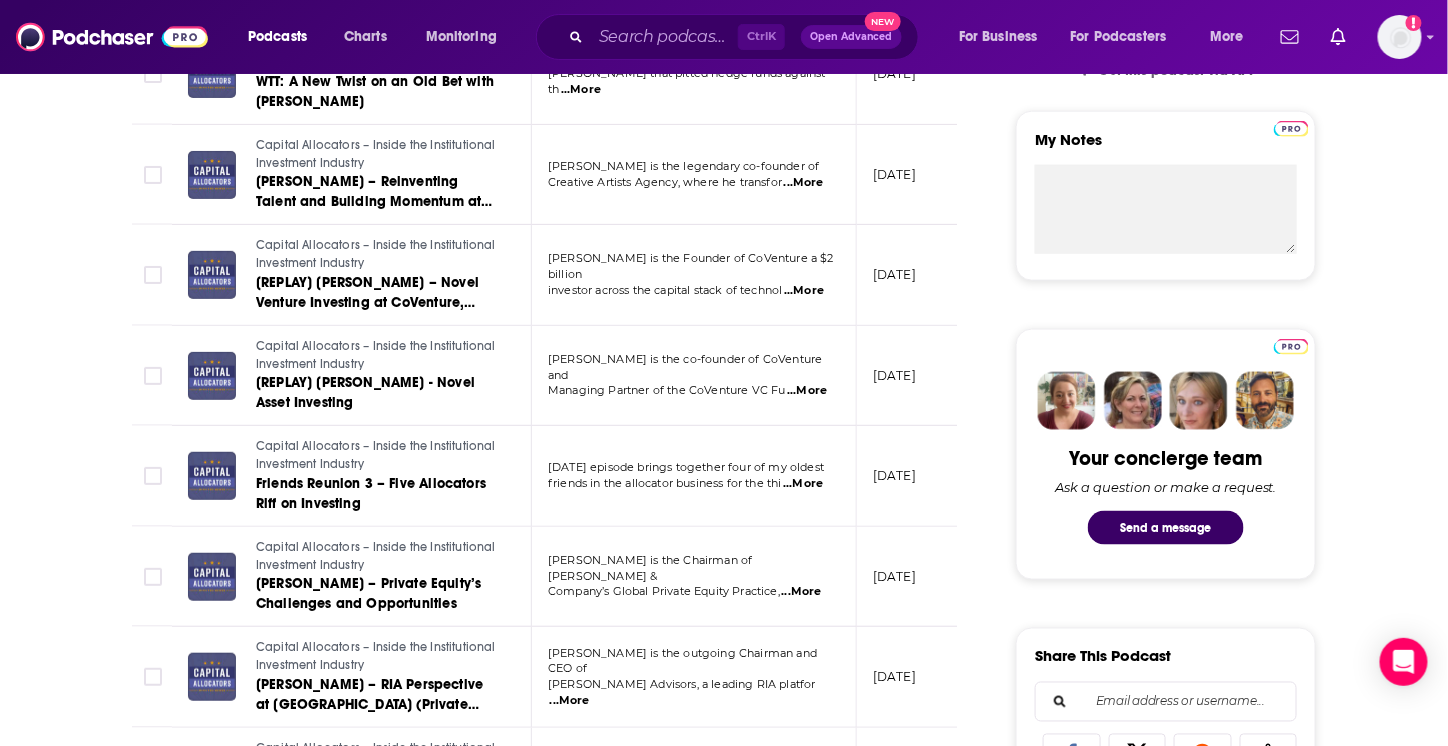 click on "About Insights Episodes 719 Reviews 3 Credits 47 Lists 11 Similar Episodes of Capital Allocators – Inside the Institutional Investment Industry By Date Table Episode Description Date Aired Reach Episode Guests Length Capital Allocators – Inside the Institutional Investment Industry [PERSON_NAME] – Yale’s Private Portfolio [DATE] show features one of the biggest industry legends you may never have heard before.  ...More [DATE]  Pending -- 1:16:09 s Capital Allocators – Inside the Institutional Investment Industry WTT: A New Twist on an Old Bet with Buffett [DATE], I made a bet with [PERSON_NAME] that pitted hedge funds against th  ...More [DATE] 8.5k-13k -- 9:34 s Capital Allocators – Inside the Institutional Investment Industry [PERSON_NAME] – Reinventing Talent and Building Momentum at [GEOGRAPHIC_DATA] [PERSON_NAME] is the legendary co-founder of Creative Artists Agency, where he transfor  ...More [DATE] 5.1k-7.6k [PERSON_NAME] 1:13:21 s  ...More [DATE] 5k-7.5k s" at bounding box center [724, 1081] 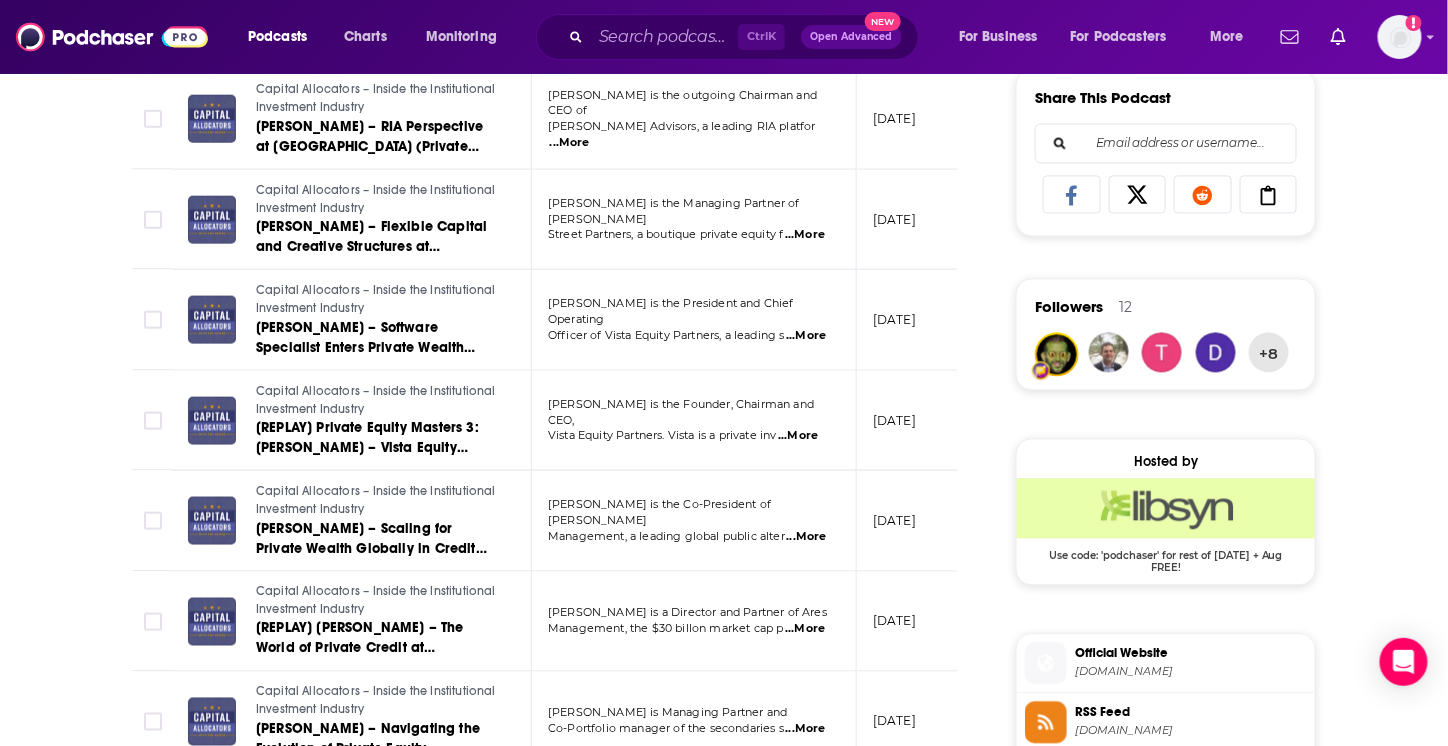 scroll, scrollTop: 1300, scrollLeft: 0, axis: vertical 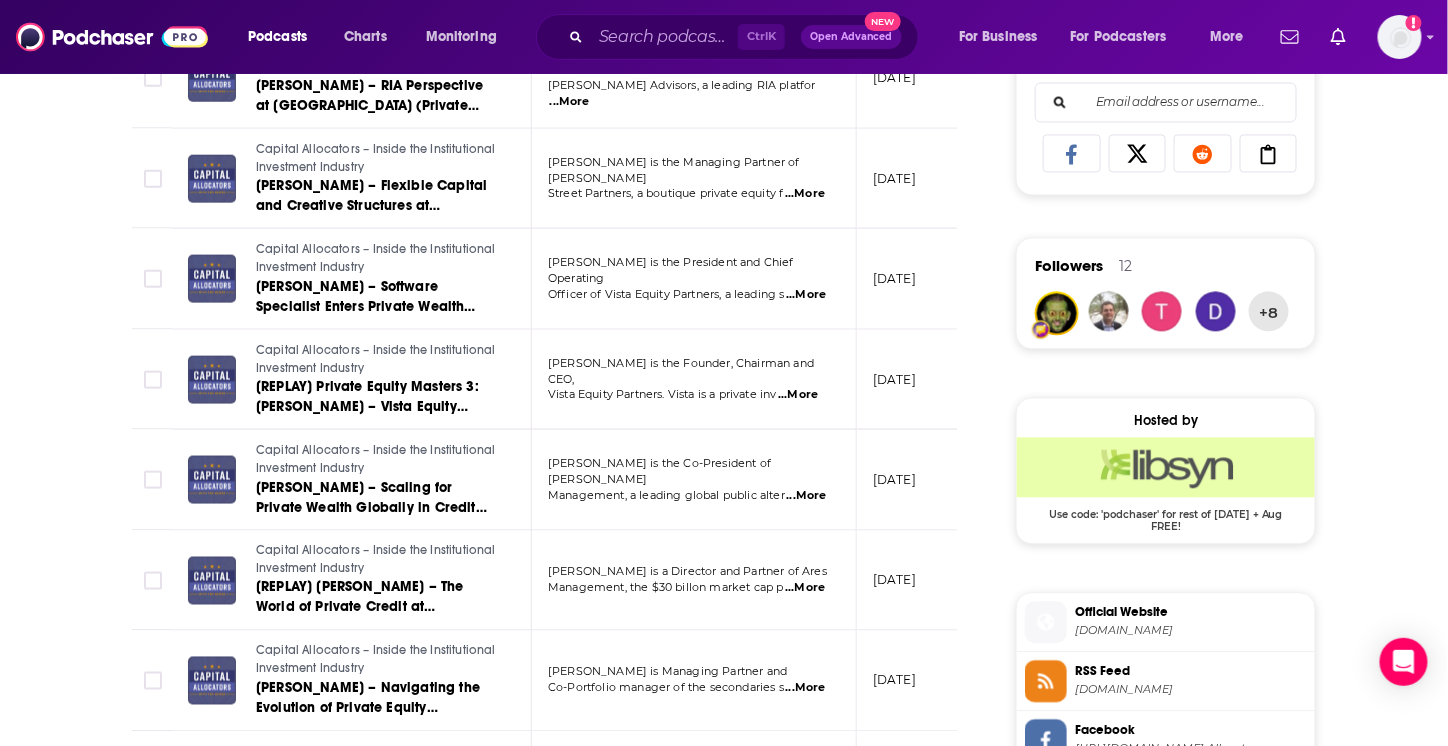 click on "...More" at bounding box center (806, 688) 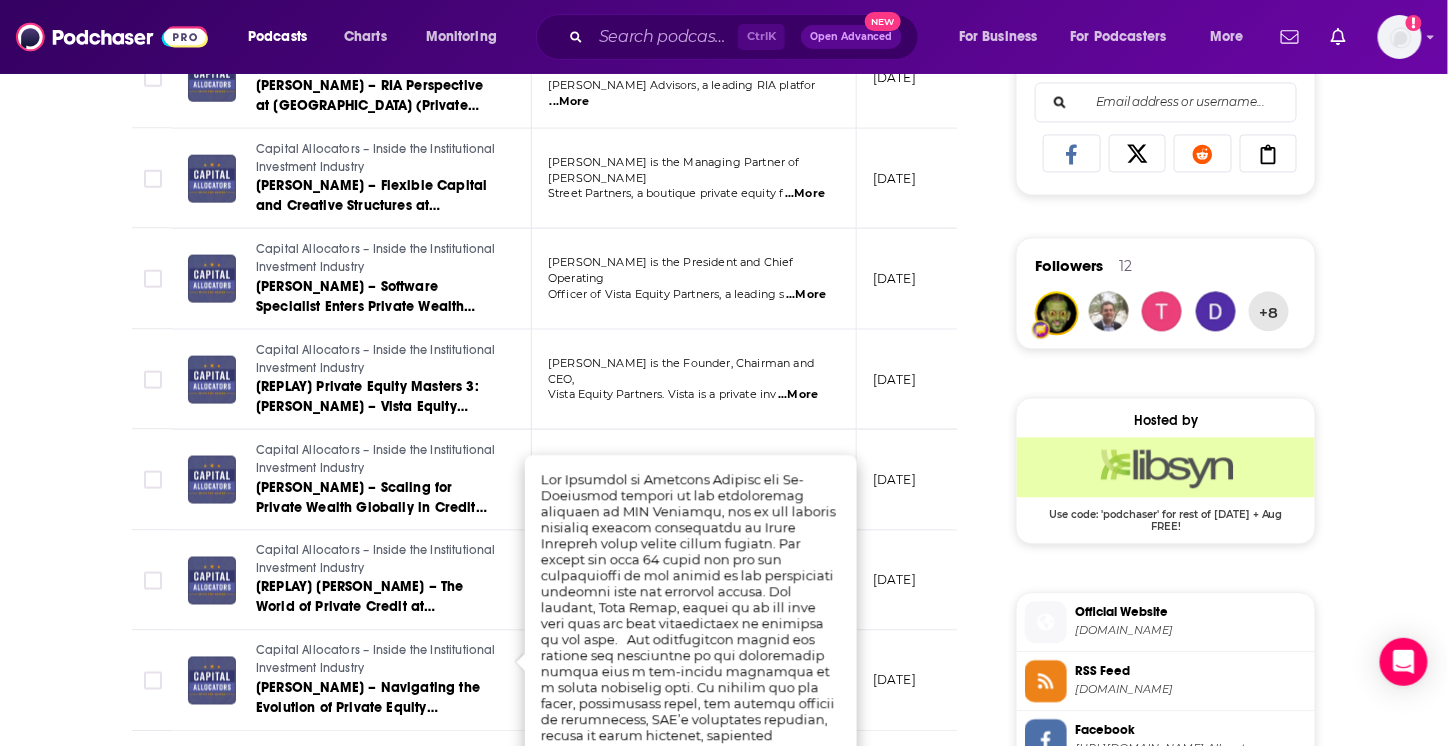 click on "About Insights Episodes 719 Reviews 3 Credits 47 Lists 11 Similar Episodes of Capital Allocators – Inside the Institutional Investment Industry By Date Table Episode Description Date Aired Reach Episode Guests Length Capital Allocators – Inside the Institutional Investment Industry [PERSON_NAME] – Yale’s Private Portfolio [DATE] show features one of the biggest industry legends you may never have heard before.  ...More [DATE]  Pending -- 1:16:09 s Capital Allocators – Inside the Institutional Investment Industry WTT: A New Twist on an Old Bet with Buffett [DATE], I made a bet with [PERSON_NAME] that pitted hedge funds against th  ...More [DATE] 8.5k-13k -- 9:34 s Capital Allocators – Inside the Institutional Investment Industry [PERSON_NAME] – Reinventing Talent and Building Momentum at [GEOGRAPHIC_DATA] [PERSON_NAME] is the legendary co-founder of Creative Artists Agency, where he transfor  ...More [DATE] 5.1k-7.6k [PERSON_NAME] 1:13:21 s  ...More [DATE] 5k-7.5k s" at bounding box center [724, 481] 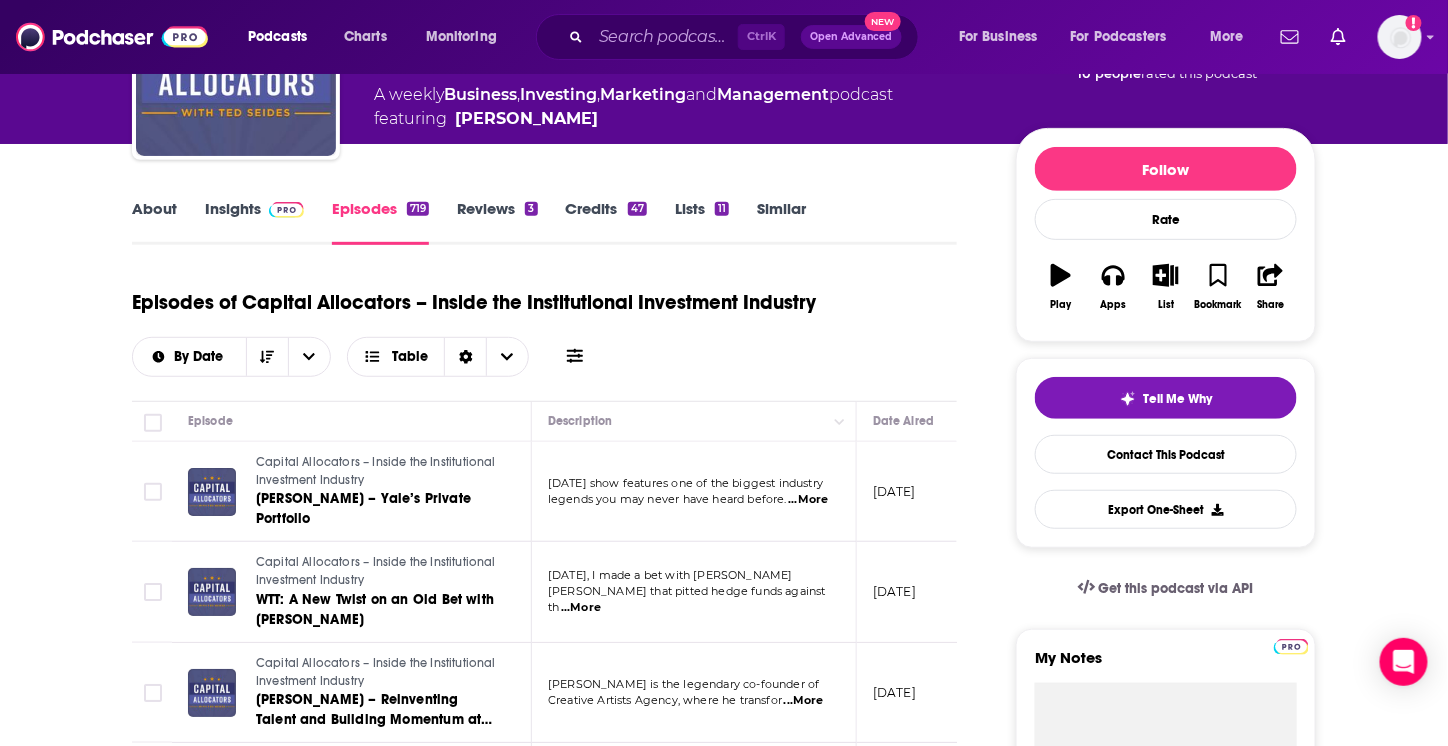 scroll, scrollTop: 0, scrollLeft: 0, axis: both 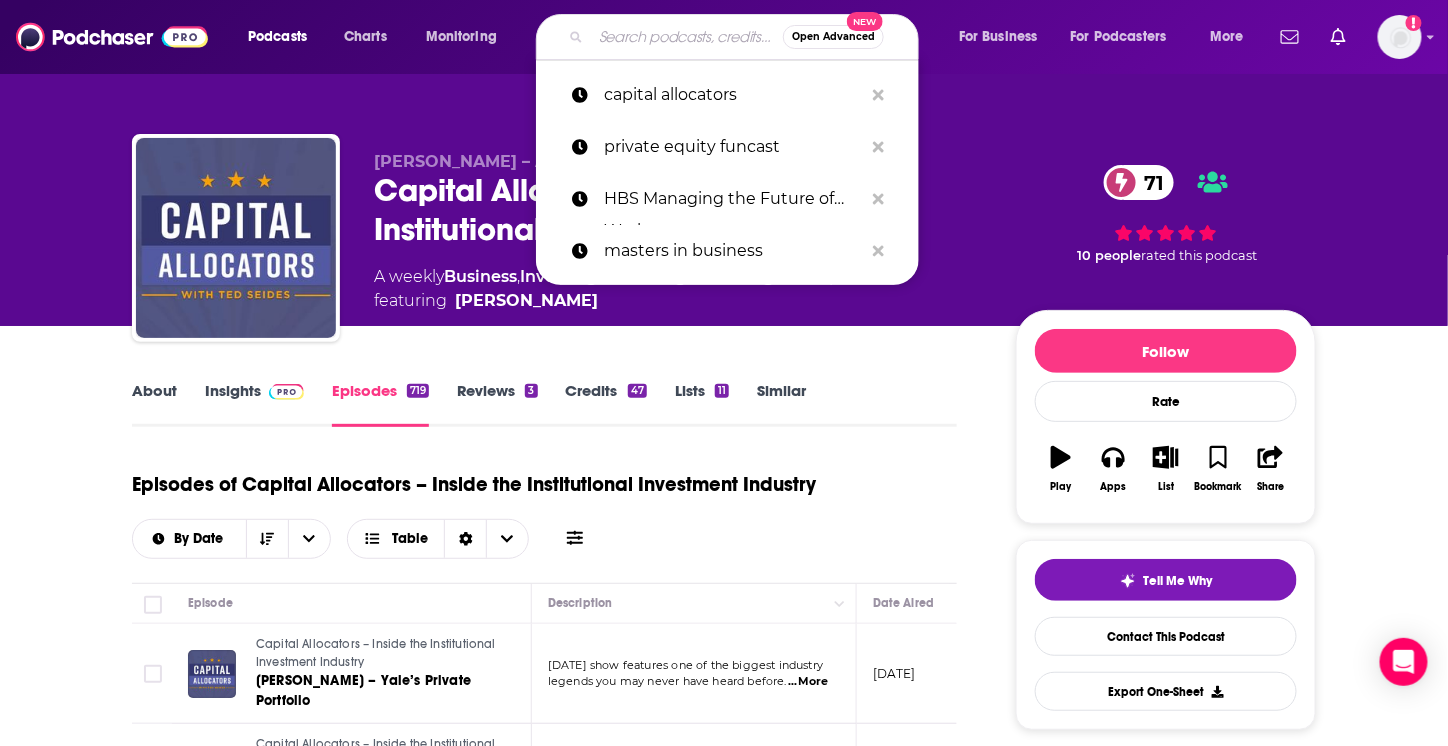 click at bounding box center [687, 37] 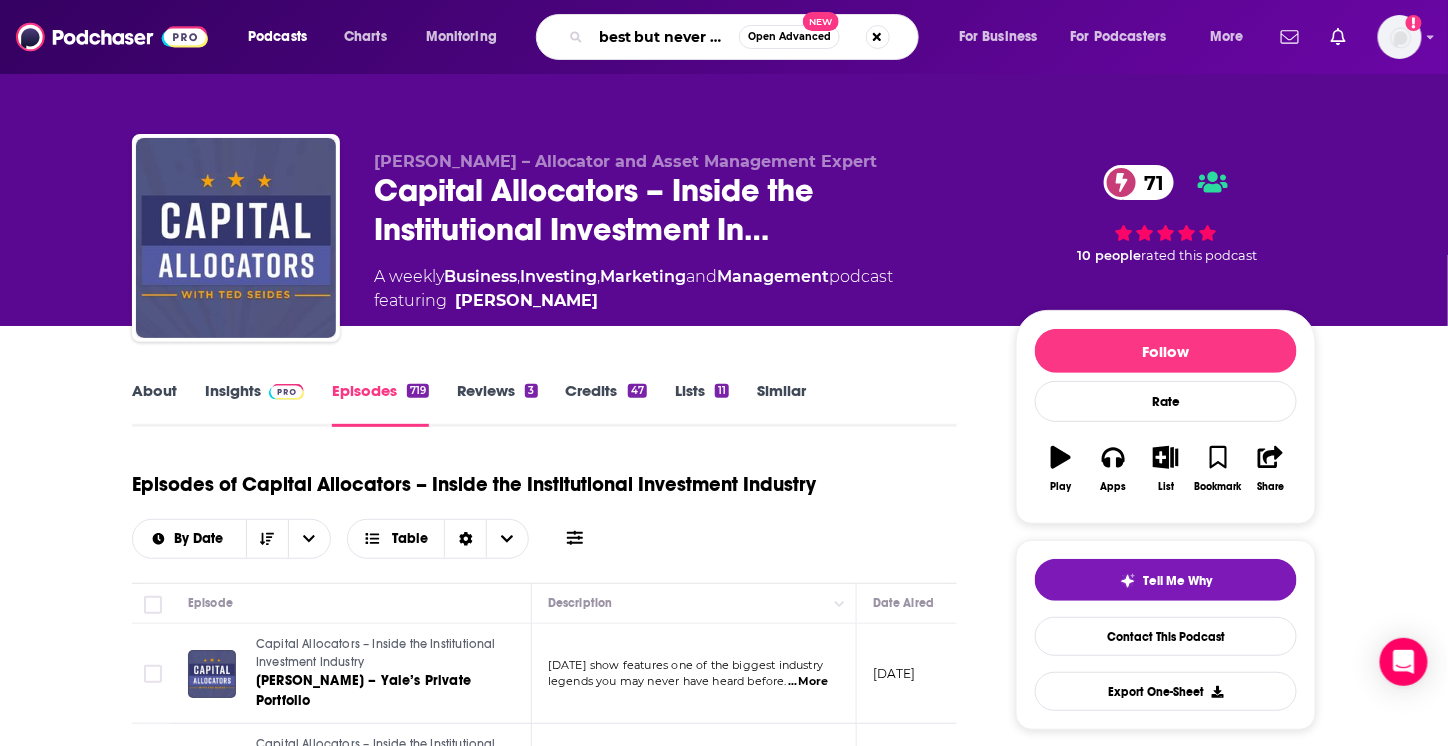 type on "best but never final" 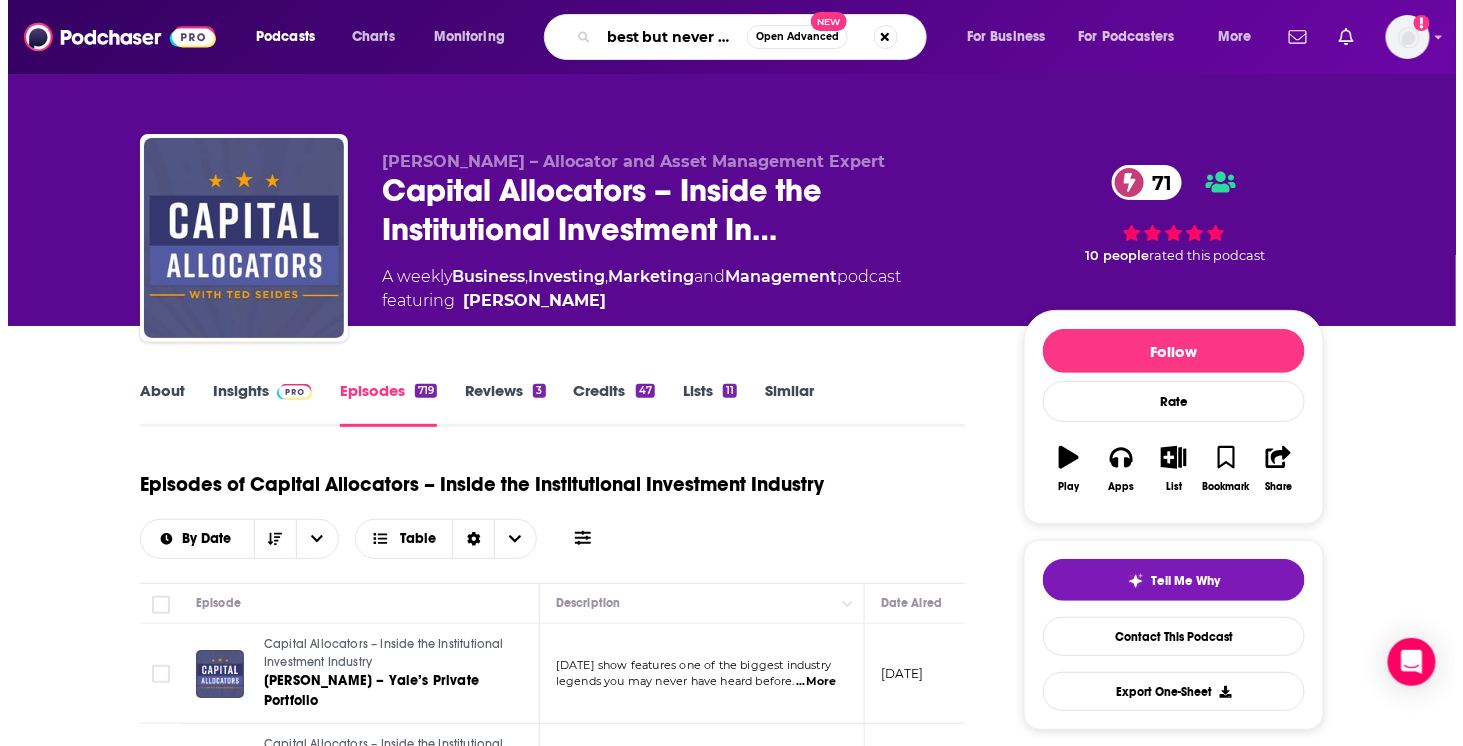 scroll, scrollTop: 0, scrollLeft: 12, axis: horizontal 